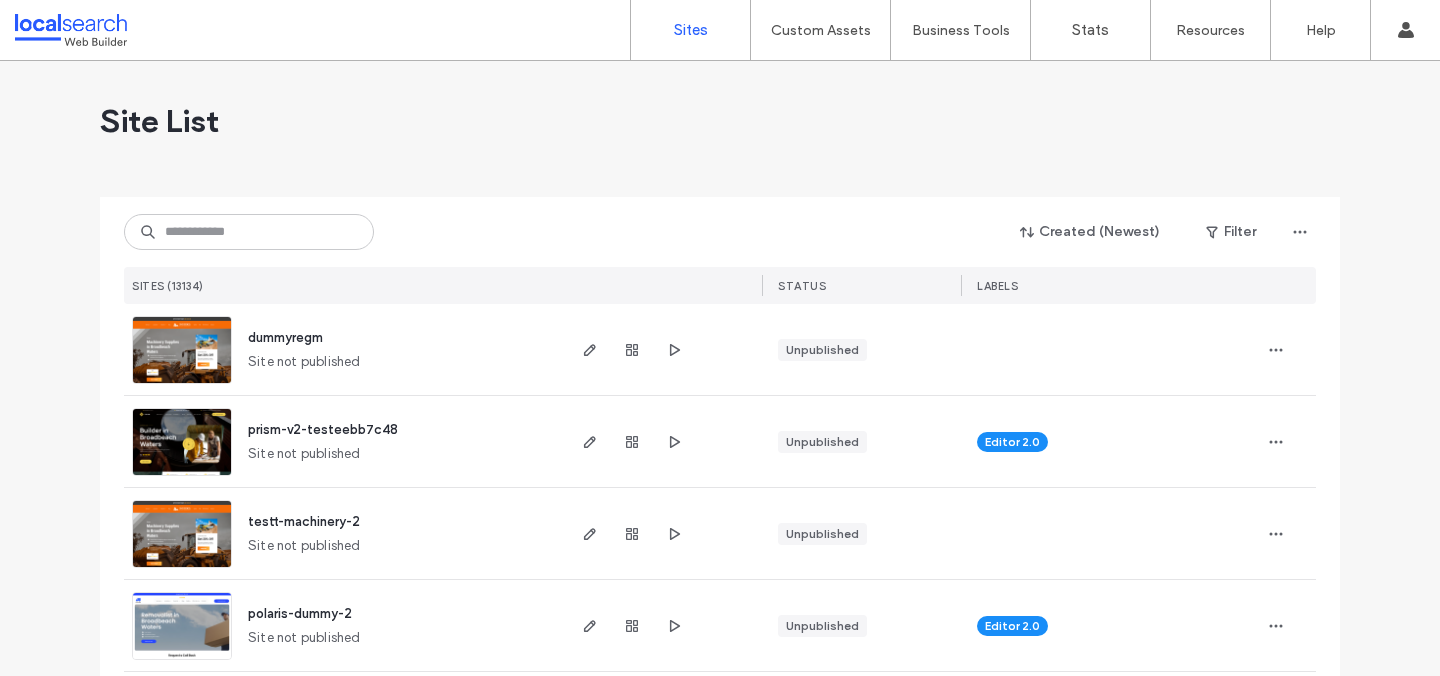 scroll, scrollTop: 0, scrollLeft: 0, axis: both 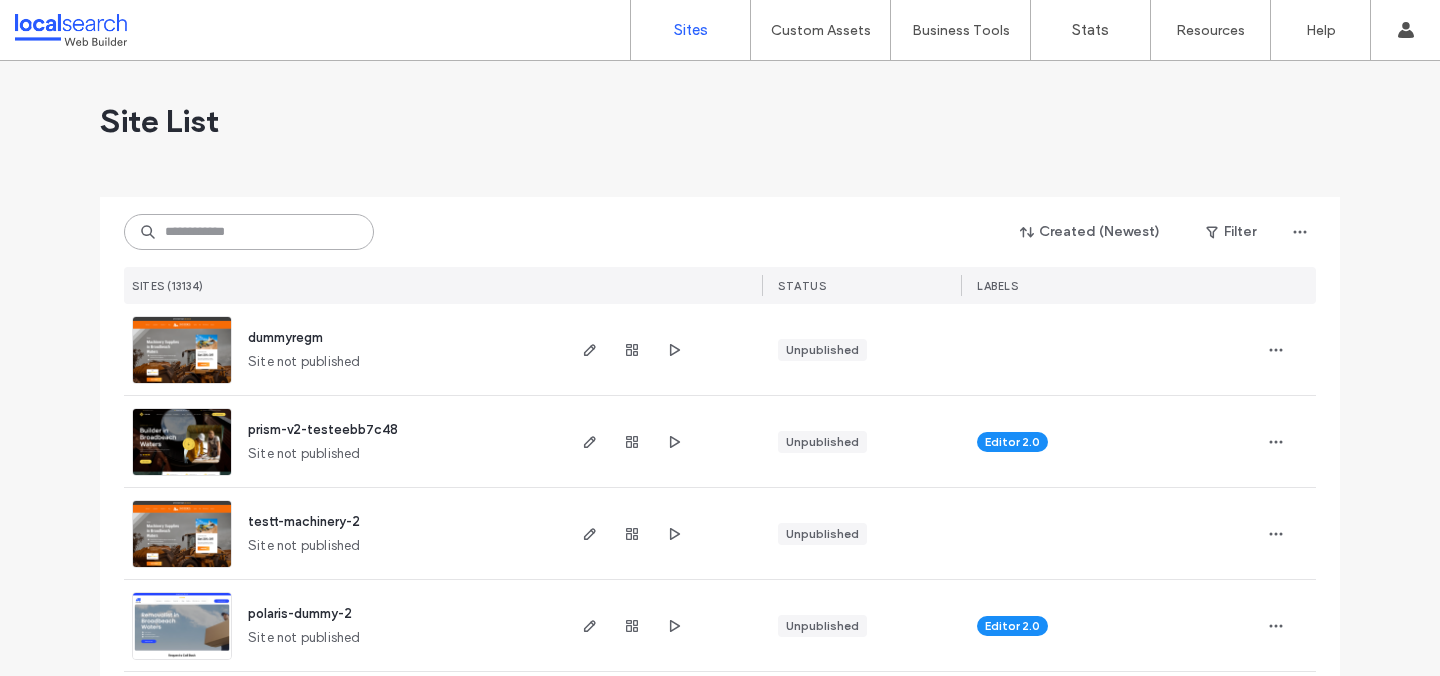 click at bounding box center (249, 232) 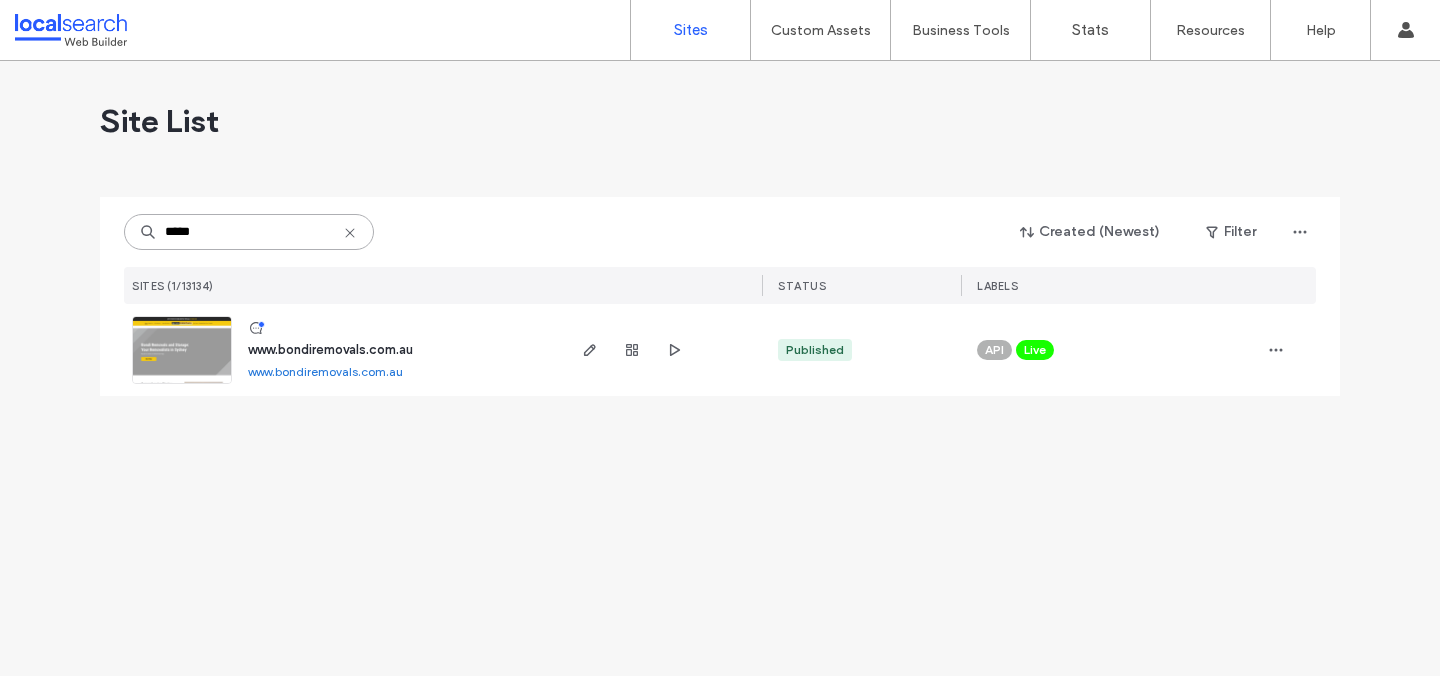 type on "*****" 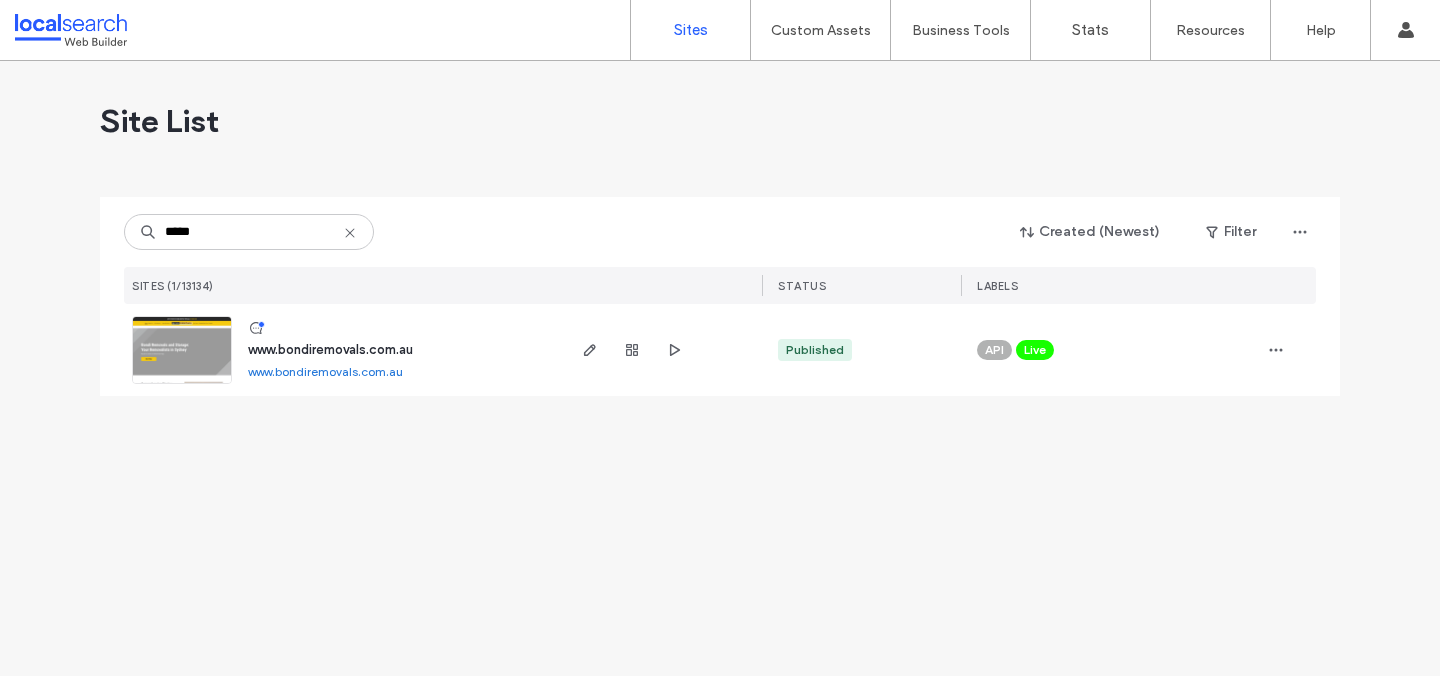 click on "www.bondiremovals.com.au" at bounding box center (330, 349) 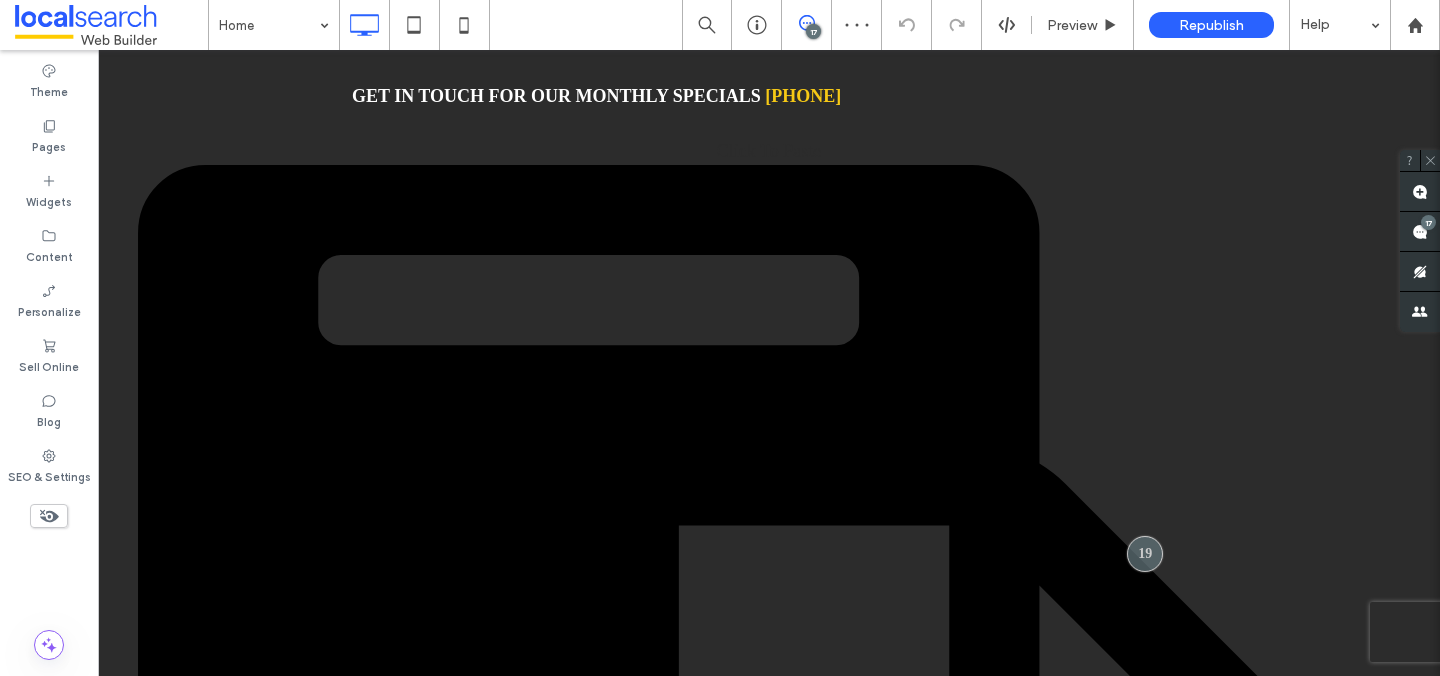scroll, scrollTop: 0, scrollLeft: 0, axis: both 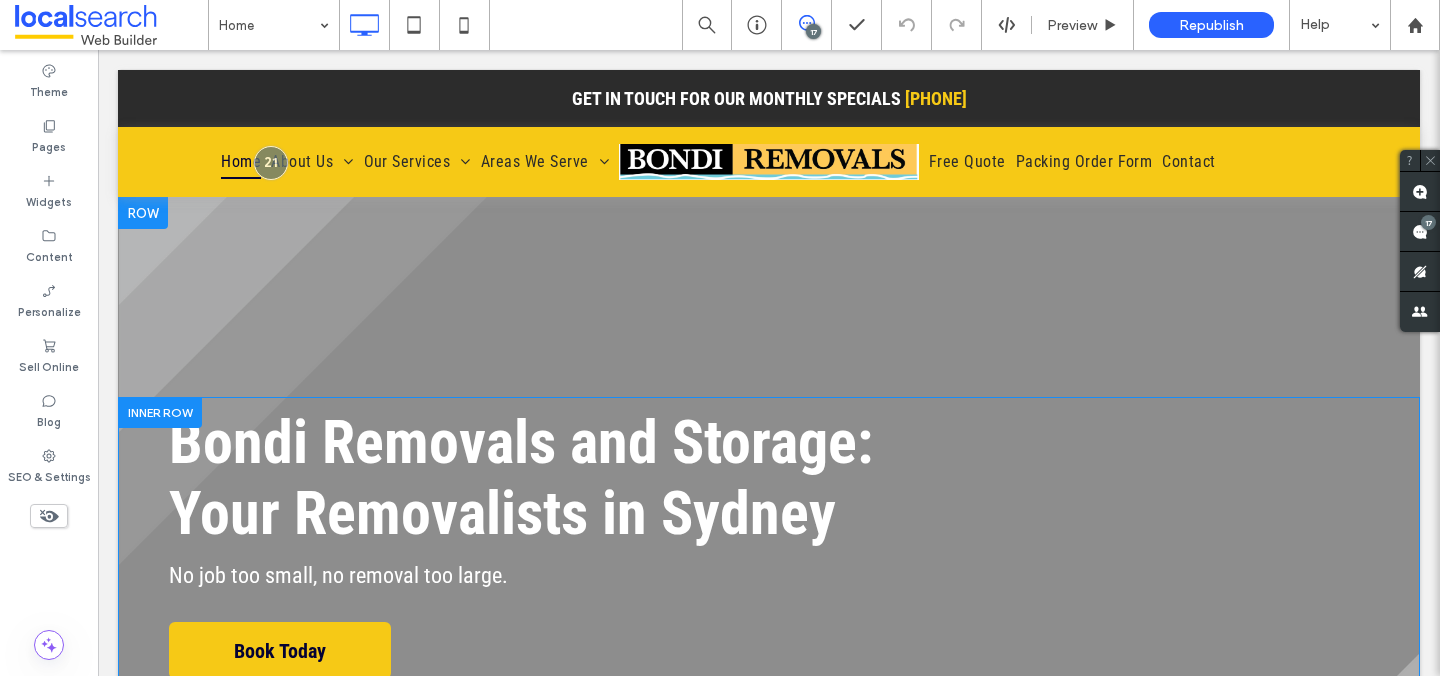 click on "Bondi Removals and Storage: Your Removalists in Sydney
No job too small, no removal too large.
Book Today
Click To Paste" at bounding box center (769, 543) 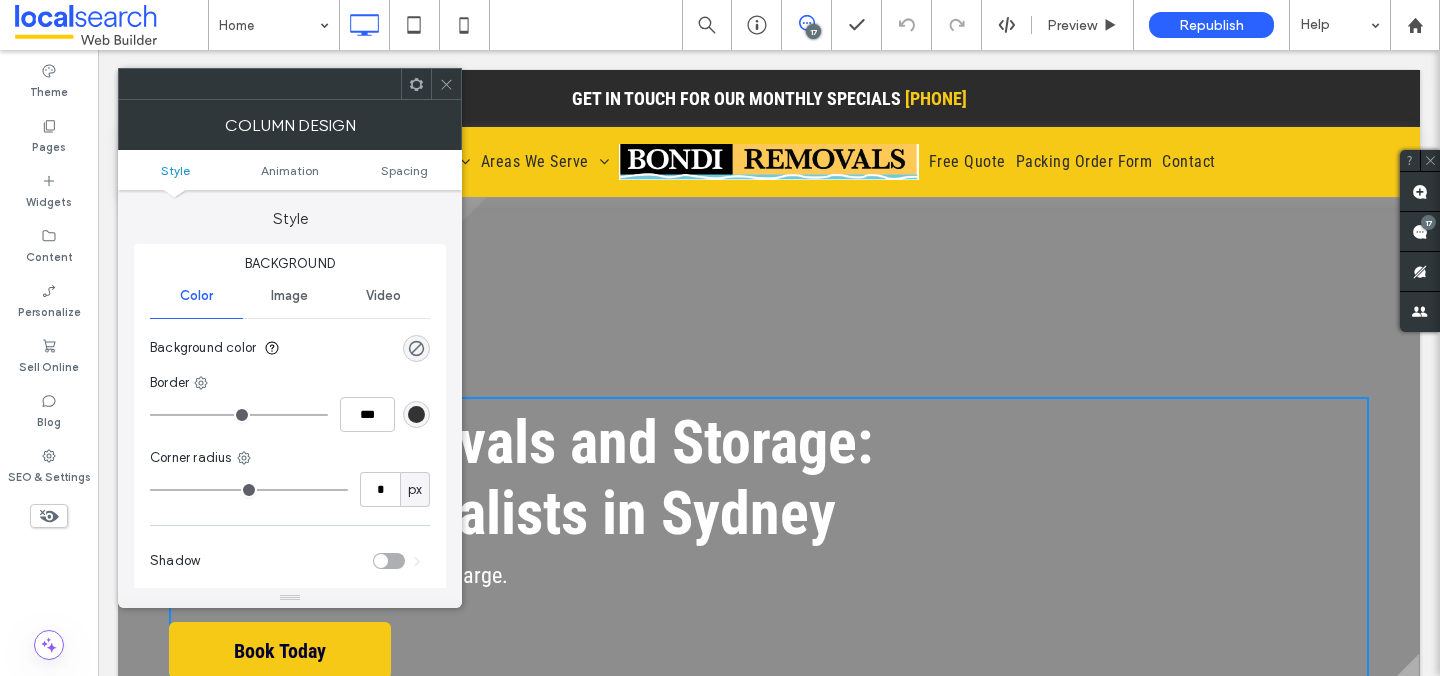 click 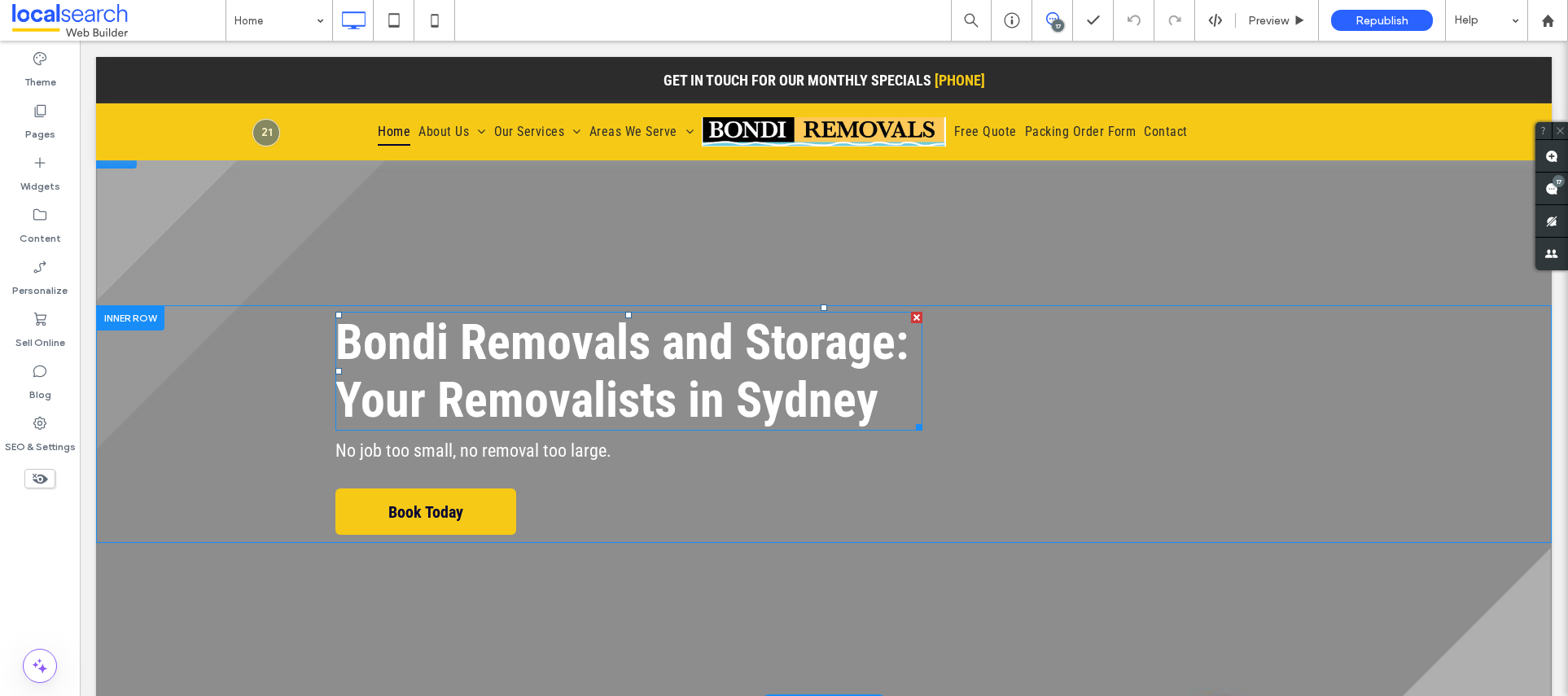scroll, scrollTop: 21, scrollLeft: 0, axis: vertical 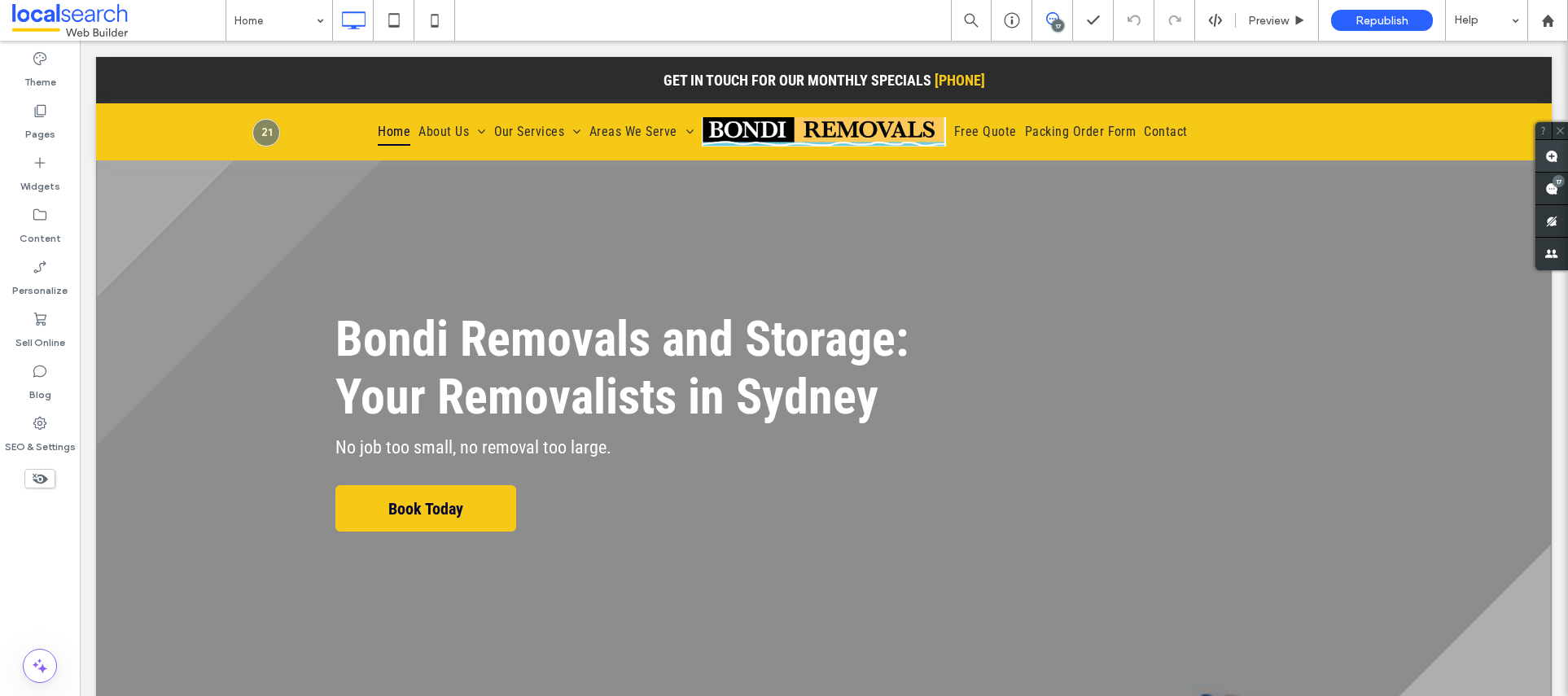 click 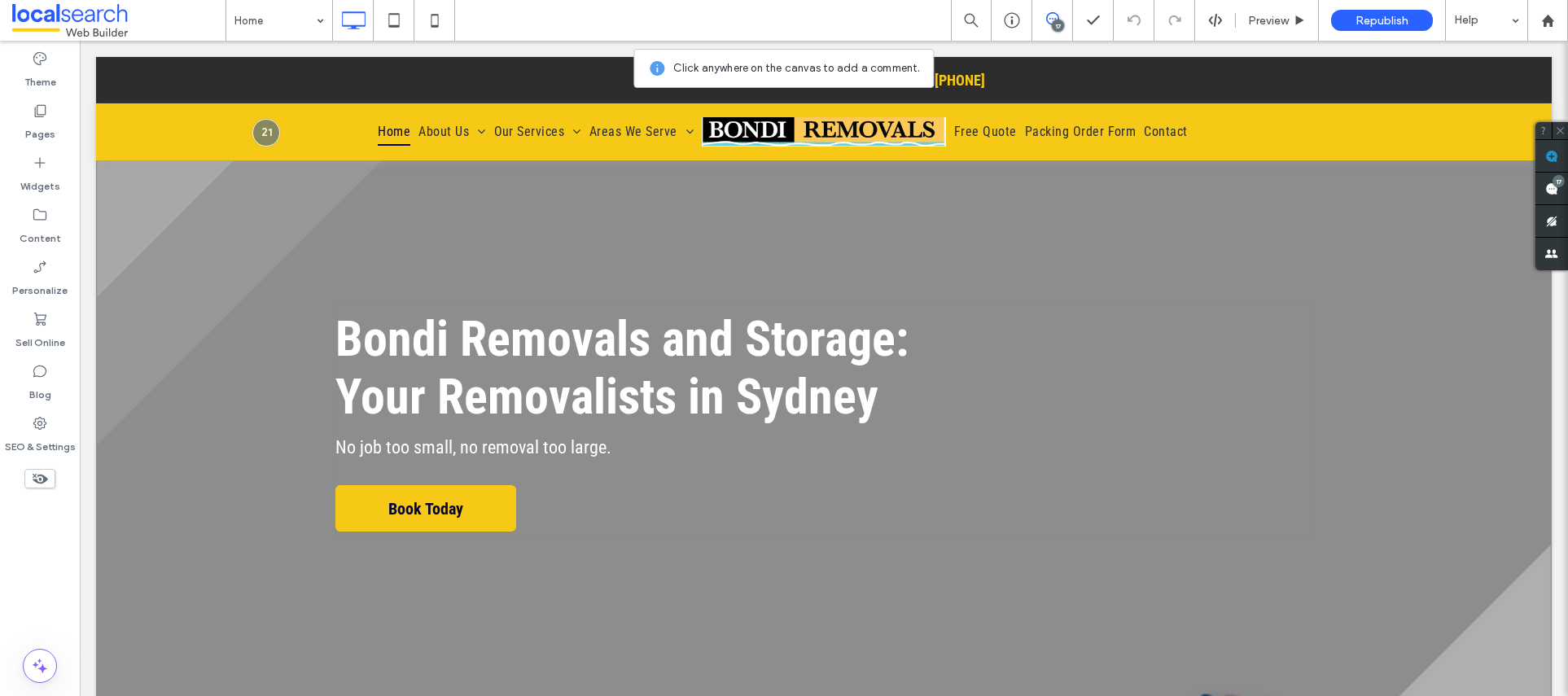 click on "Bondi Removals and Storage: Your Removalists in Sydney
No job too small, no removal too large.
Book Today
Click To Paste" at bounding box center (824, 421) 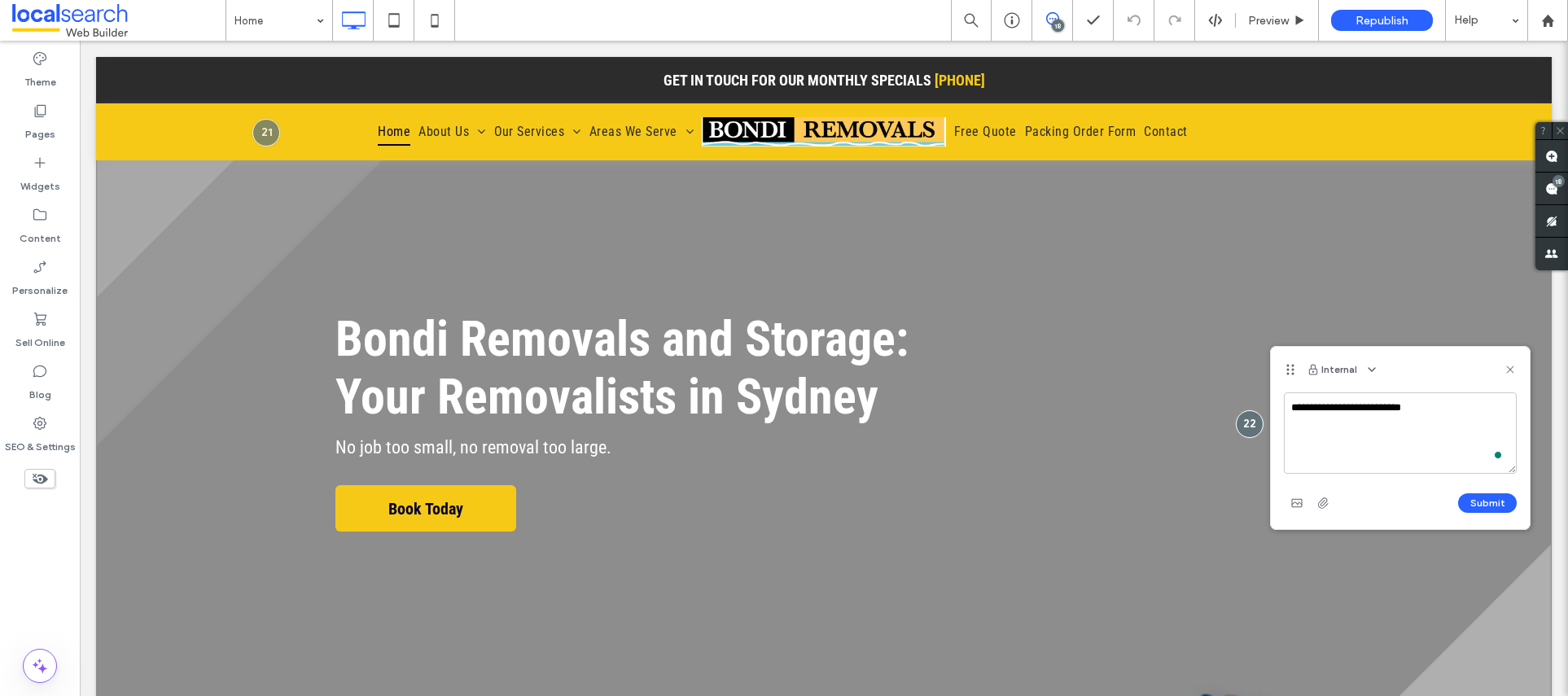 type on "**********" 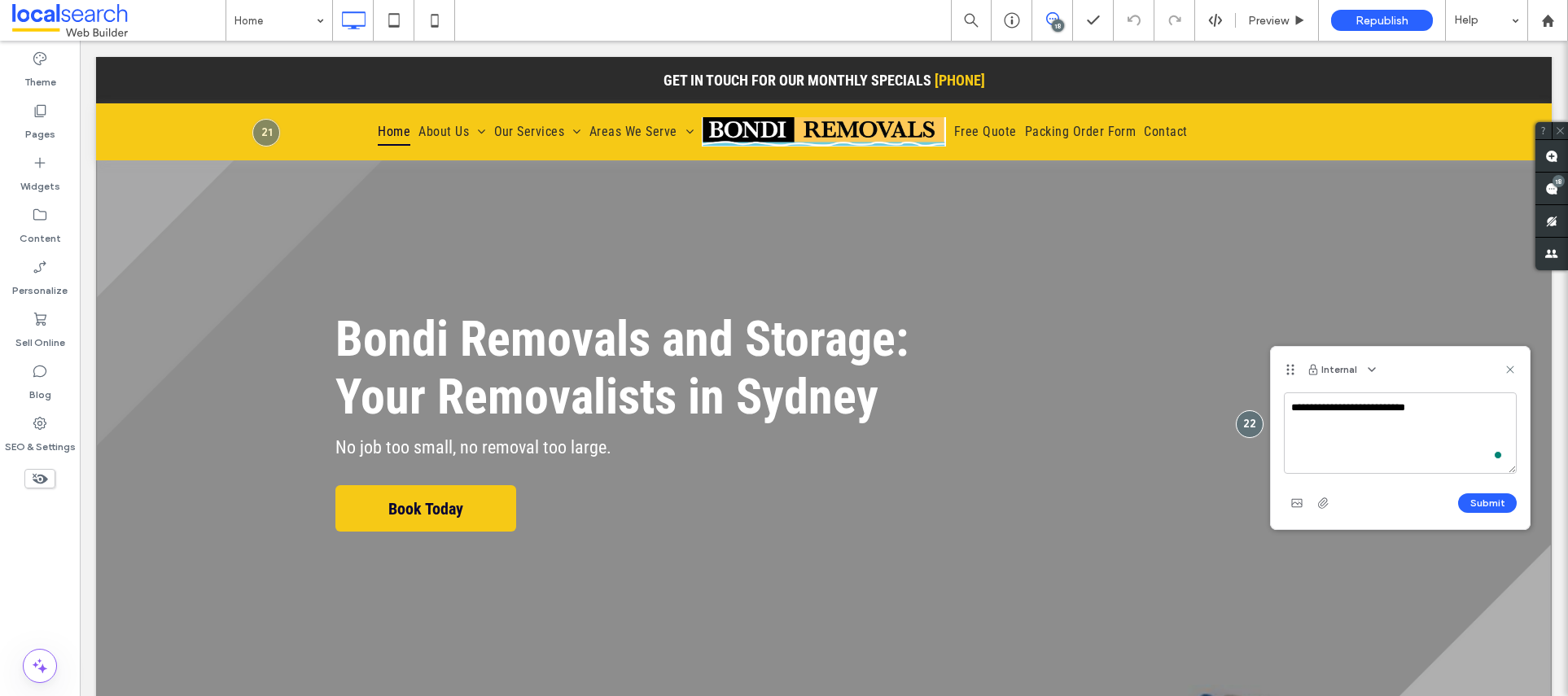 type 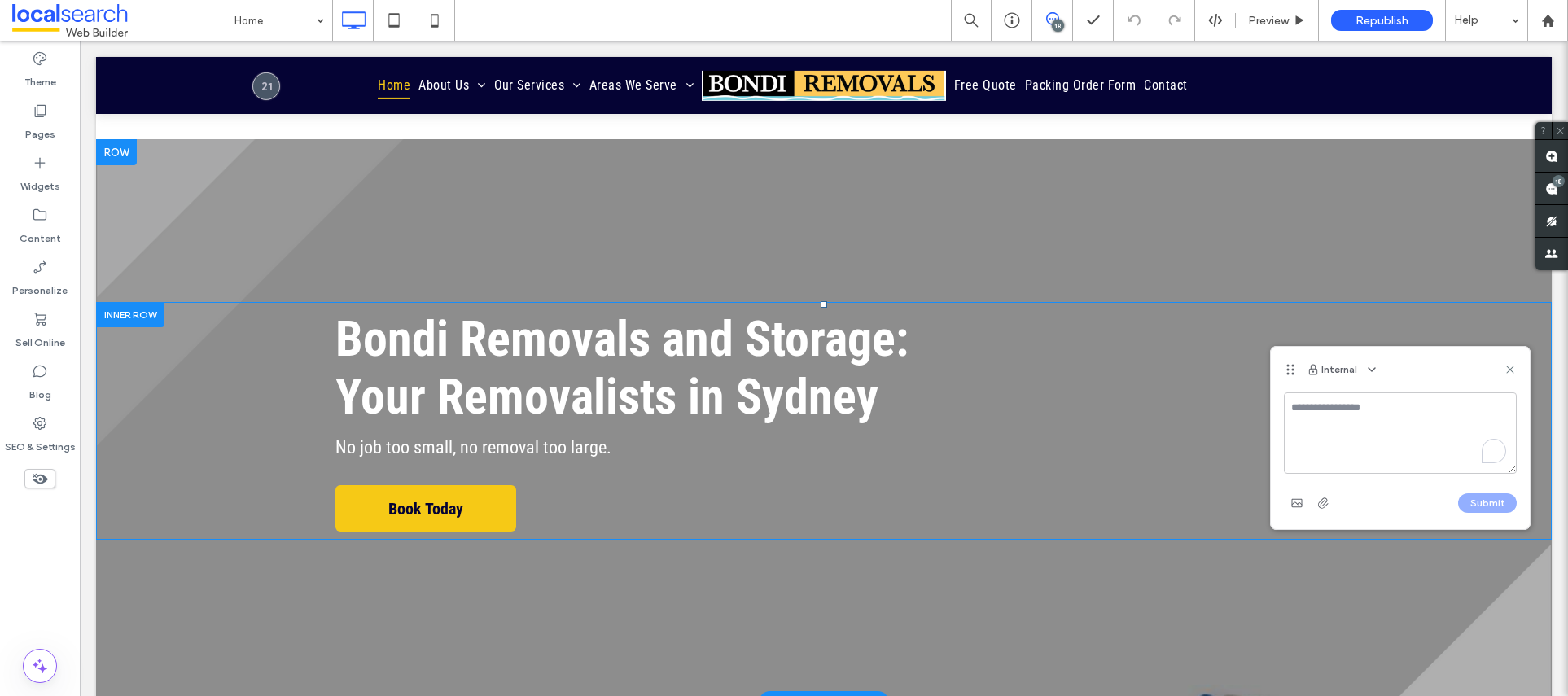 scroll, scrollTop: 297, scrollLeft: 0, axis: vertical 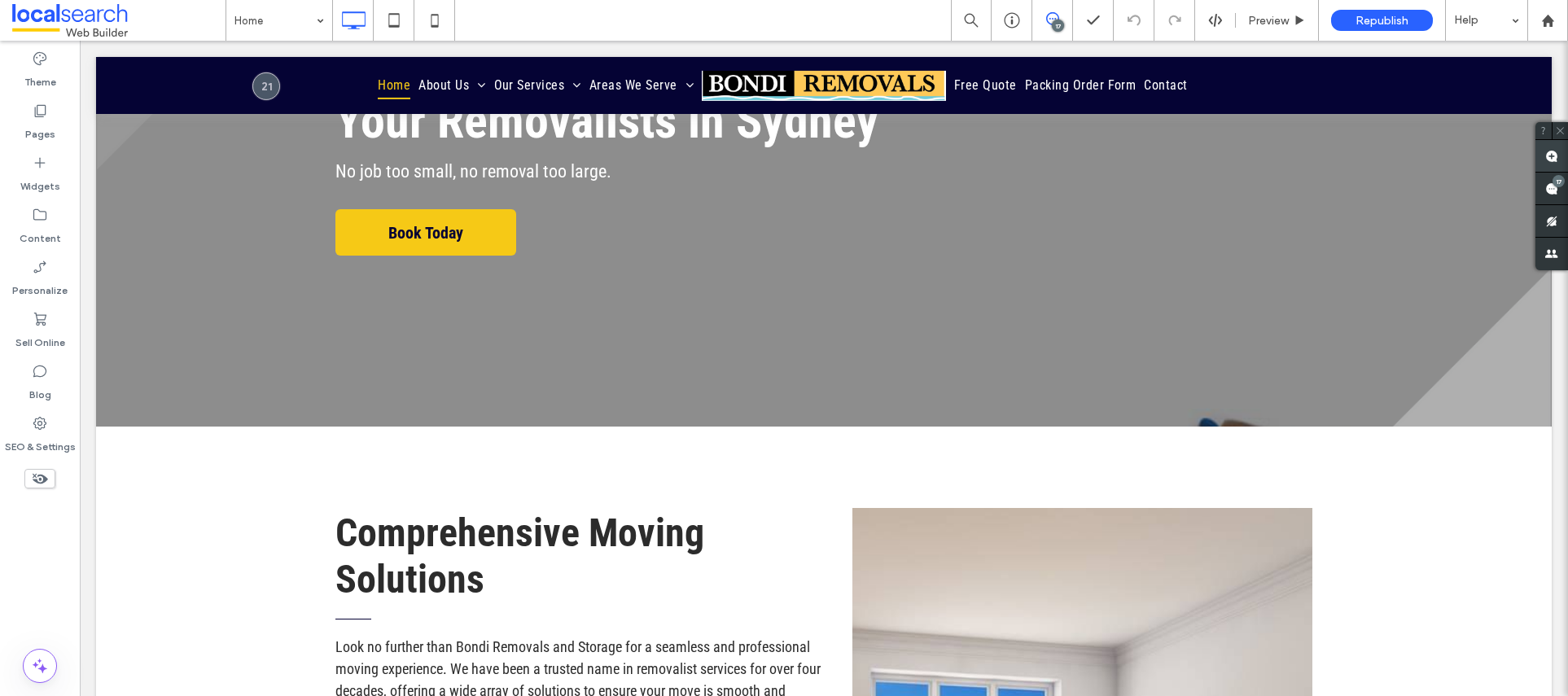 click 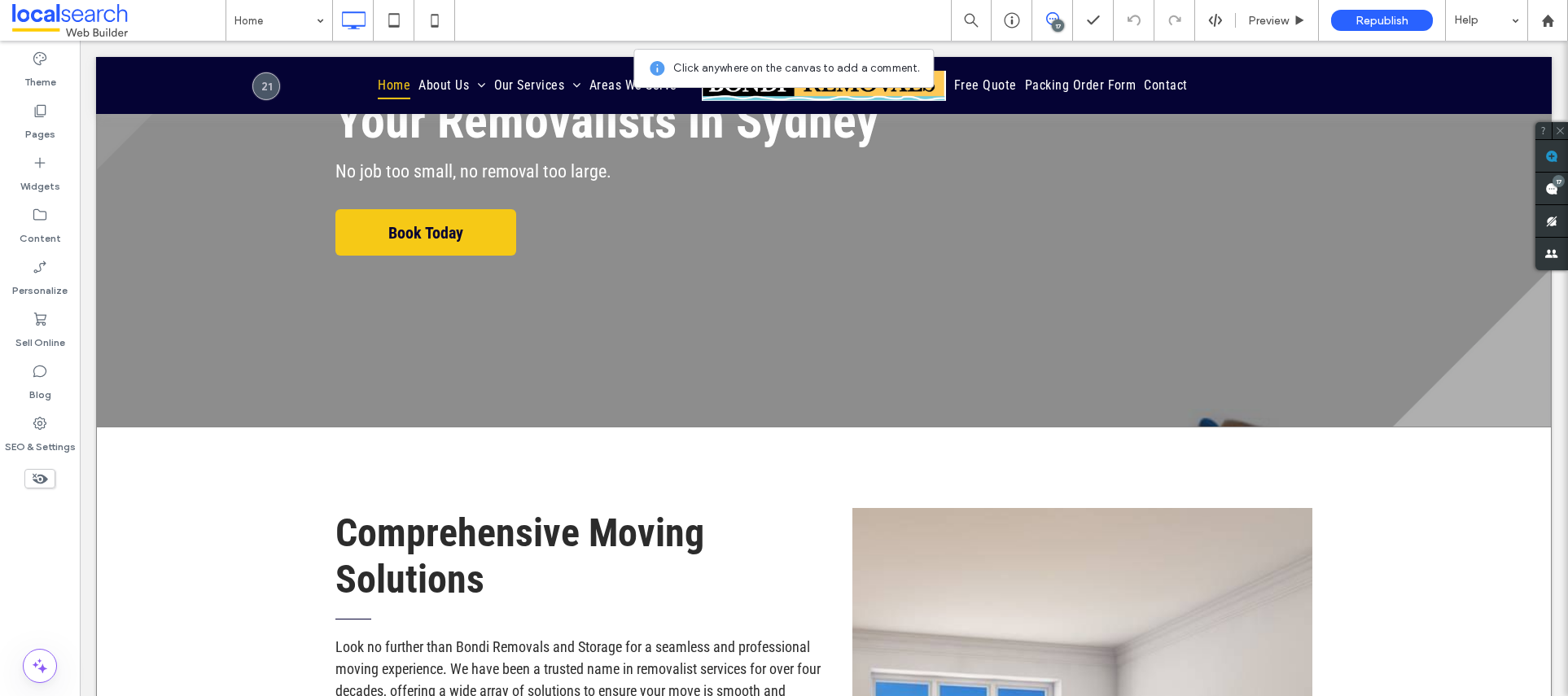 click on "Comprehensive Moving Solutions
Look no further than Bondi Removals and Storage for a seamless and professional moving experience. We have been a trusted name in removalist services for over four decades, offering a wide array of solutions to ensure your move is smooth and stress-free. From secure
storage options   to an extensive range of
boxes and packaging materials , we have everything you need under one roof. Whether you’re moving across
Sydney , the
Eastern Suburbs ,
Bondi ,
Bondi Junction ,
Clovelly ,
Coogee ,
Maroubra ,
Kensington ,
Bronte ,
Dover Heights ,
Bellevue Hill ,
Waverley ,
Kingsford ,
Woollahra ,
Double Bay , or
Paddington , we have you covered. Our
packing services   are meticulous, and we handle
residential   and
commercial   moves with precision and care. For those relocating further afield, our
interstate removalist
Ready to get moving? Call us on
(02) 9365 5535 .
Contact Us" at bounding box center [824, 803] 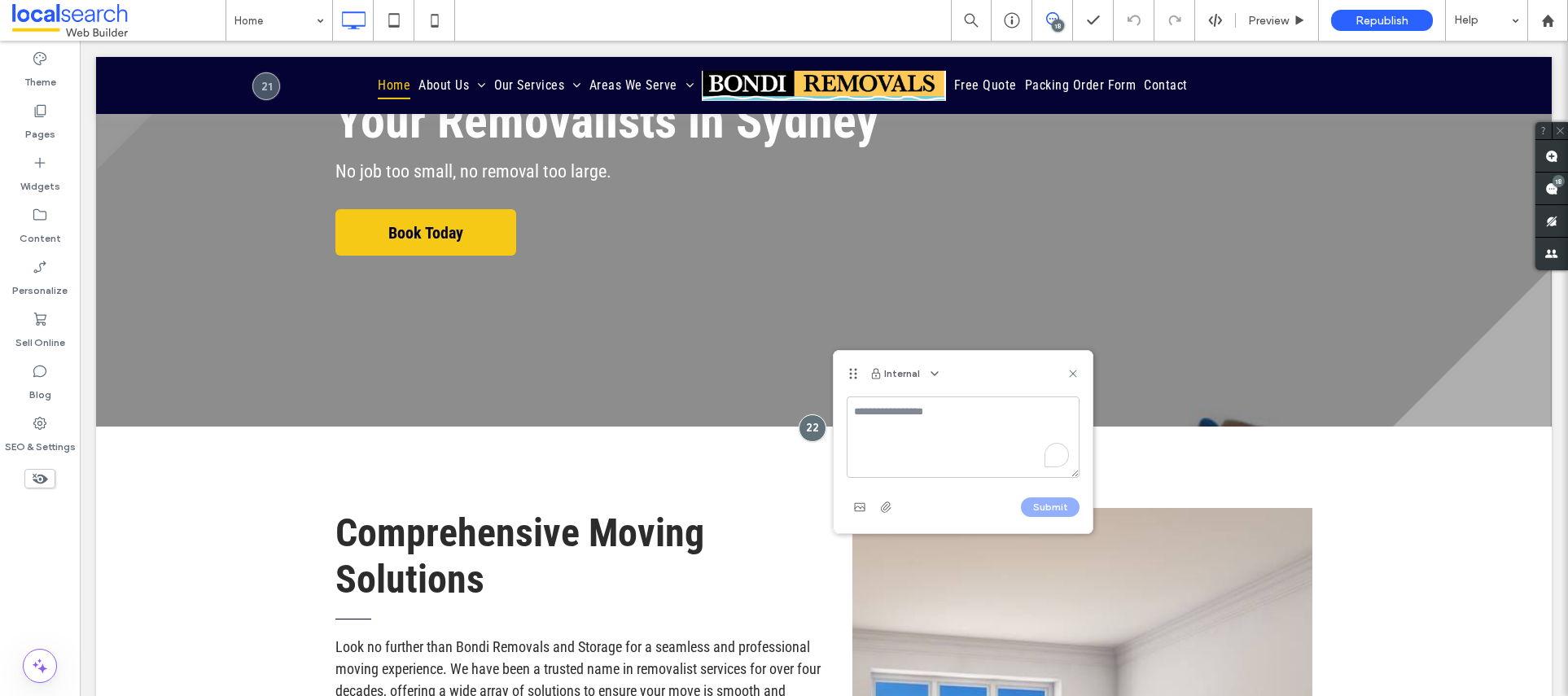 click at bounding box center (963, 437) 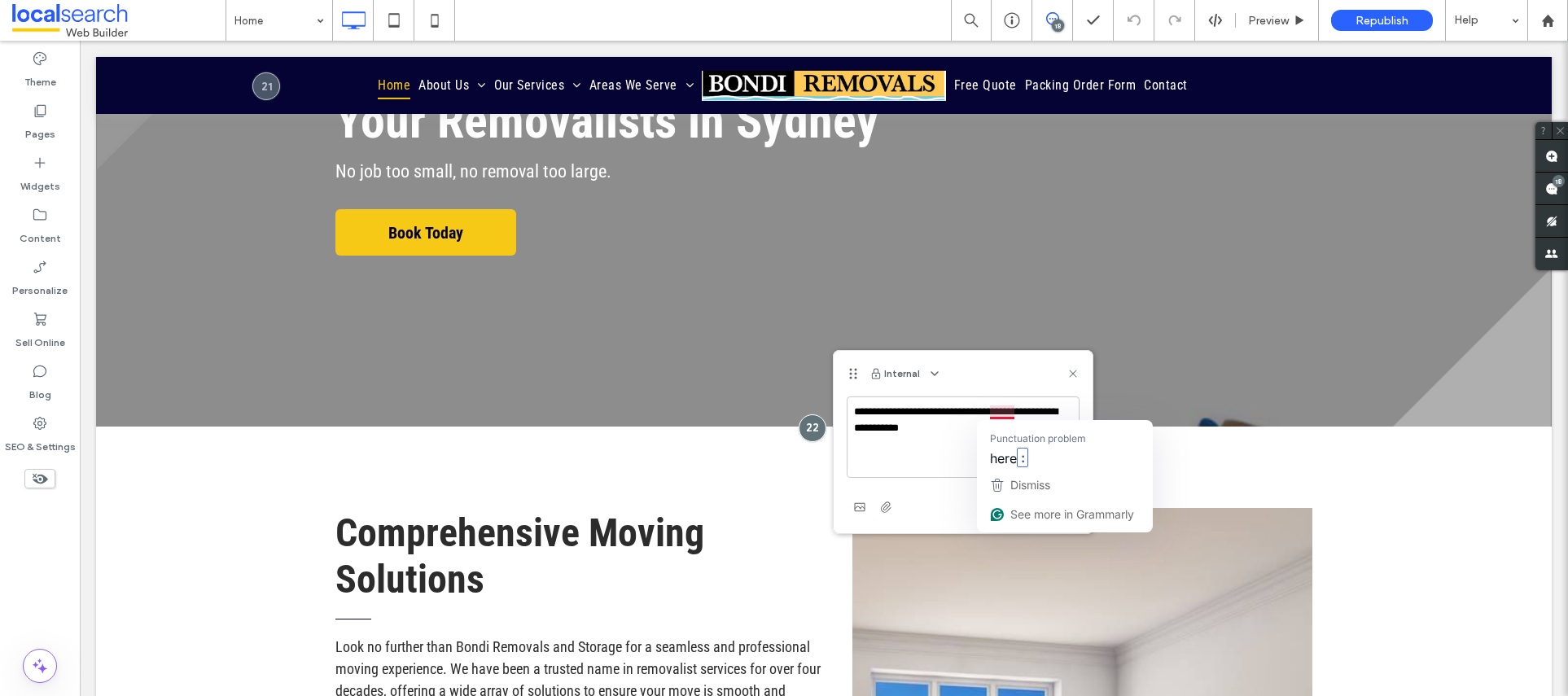 click on "**********" at bounding box center [963, 437] 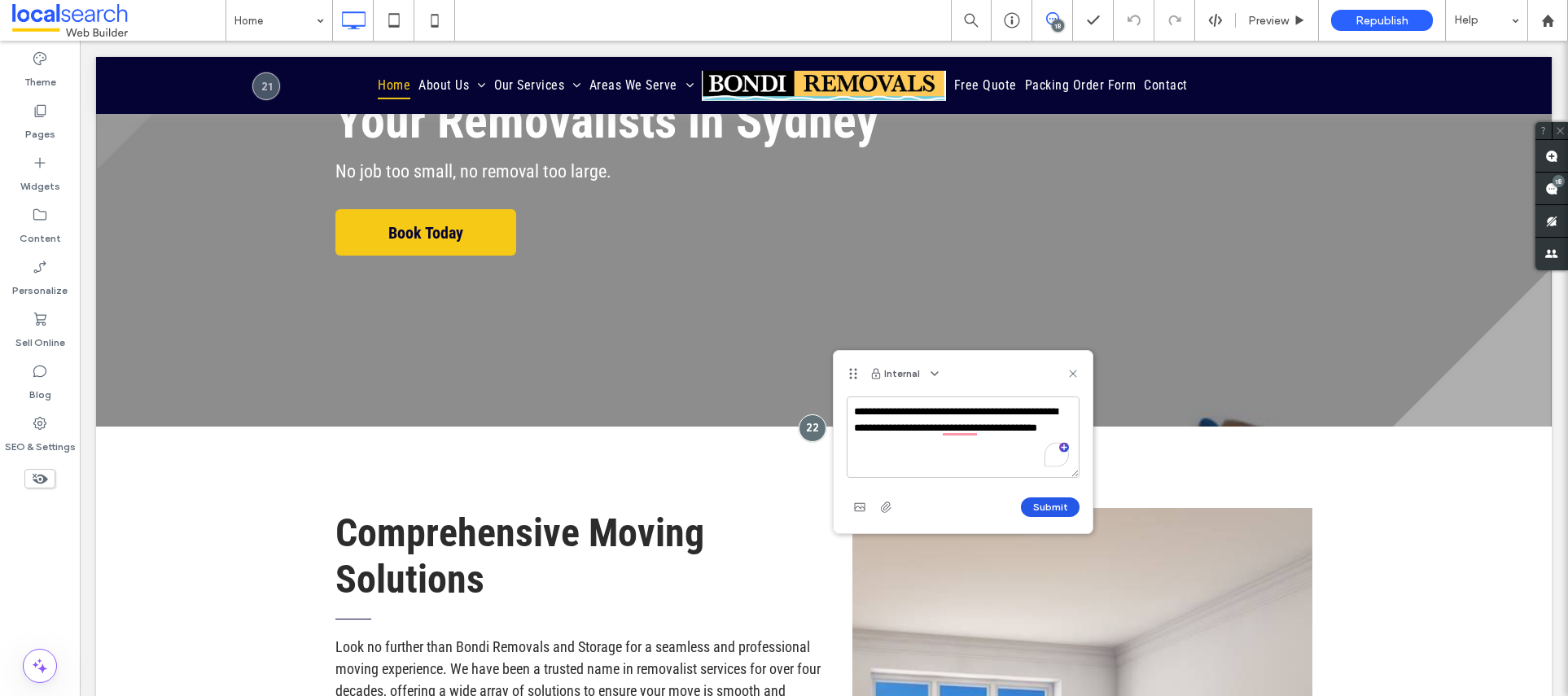 type on "**********" 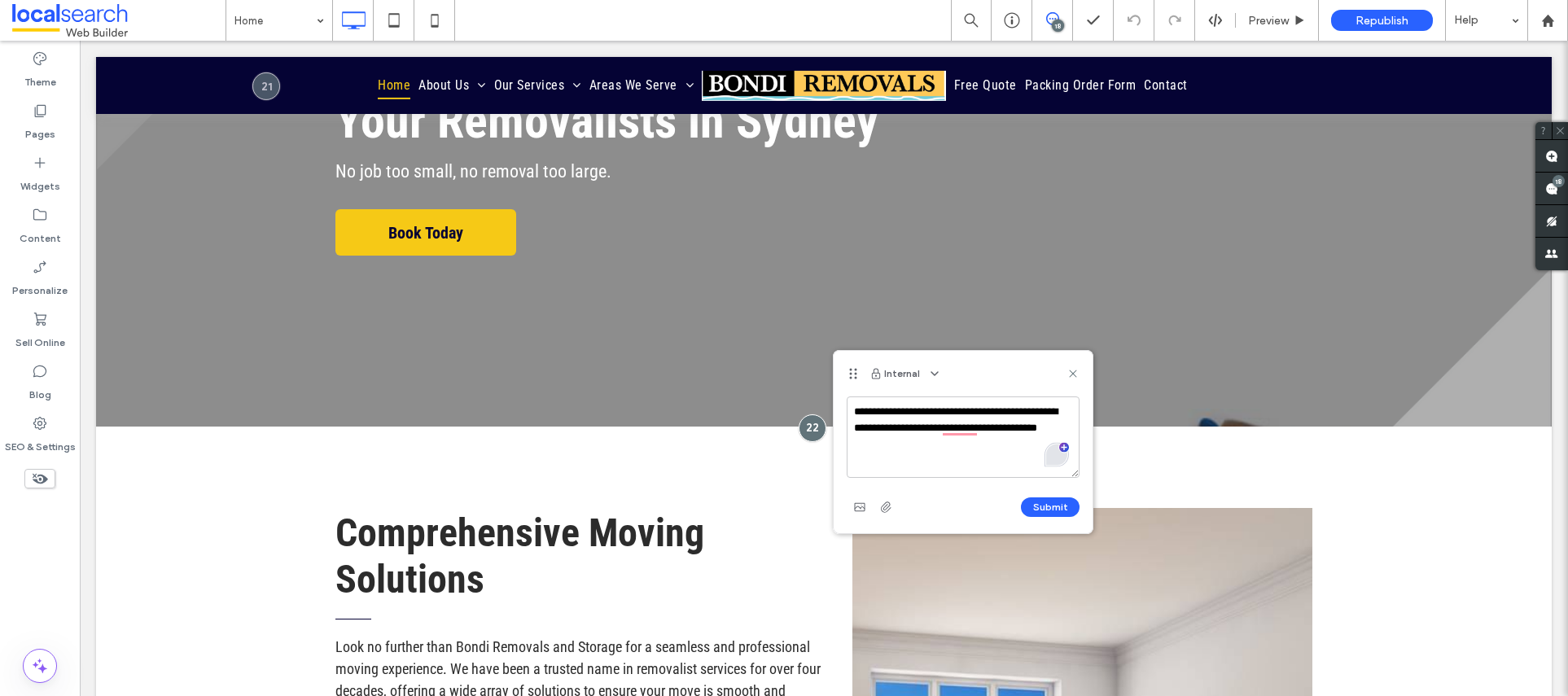 click on "Submit" at bounding box center (1050, 507) 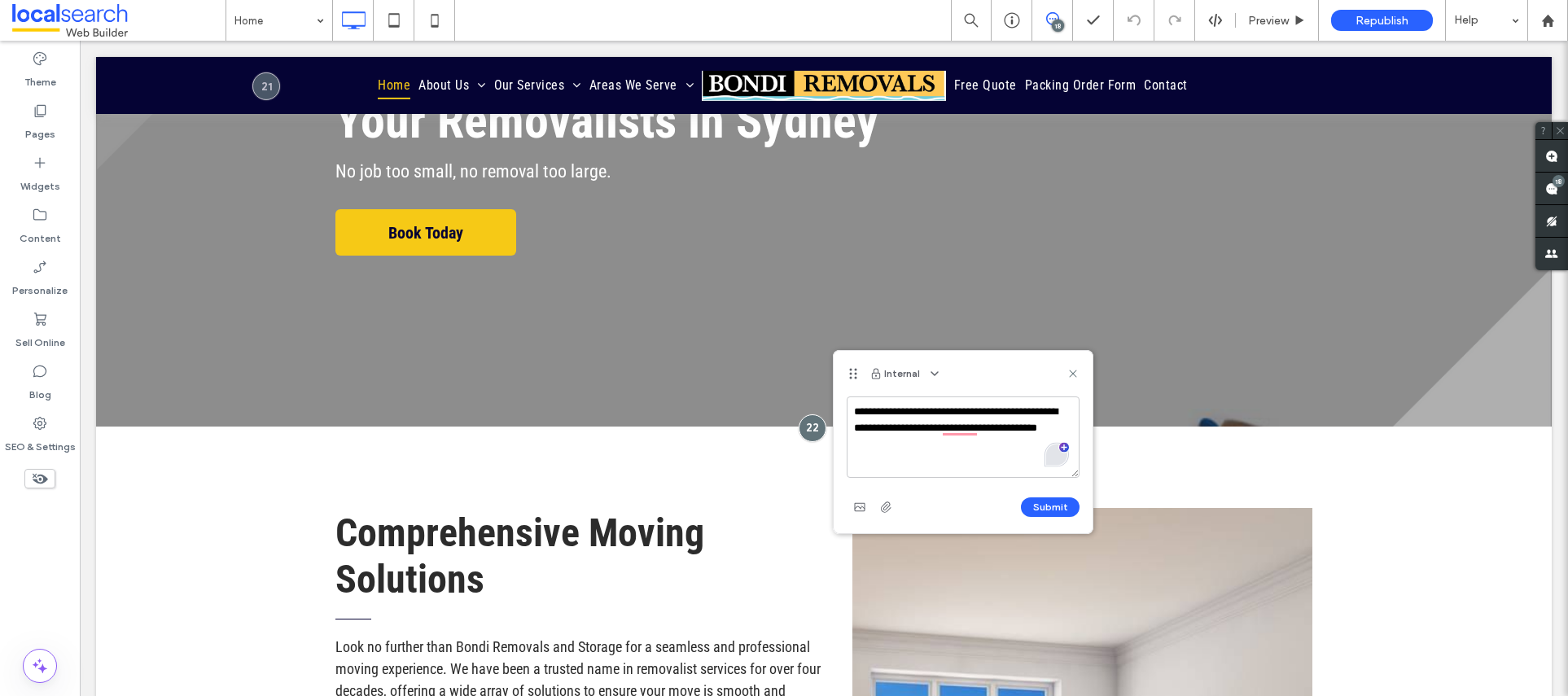 type 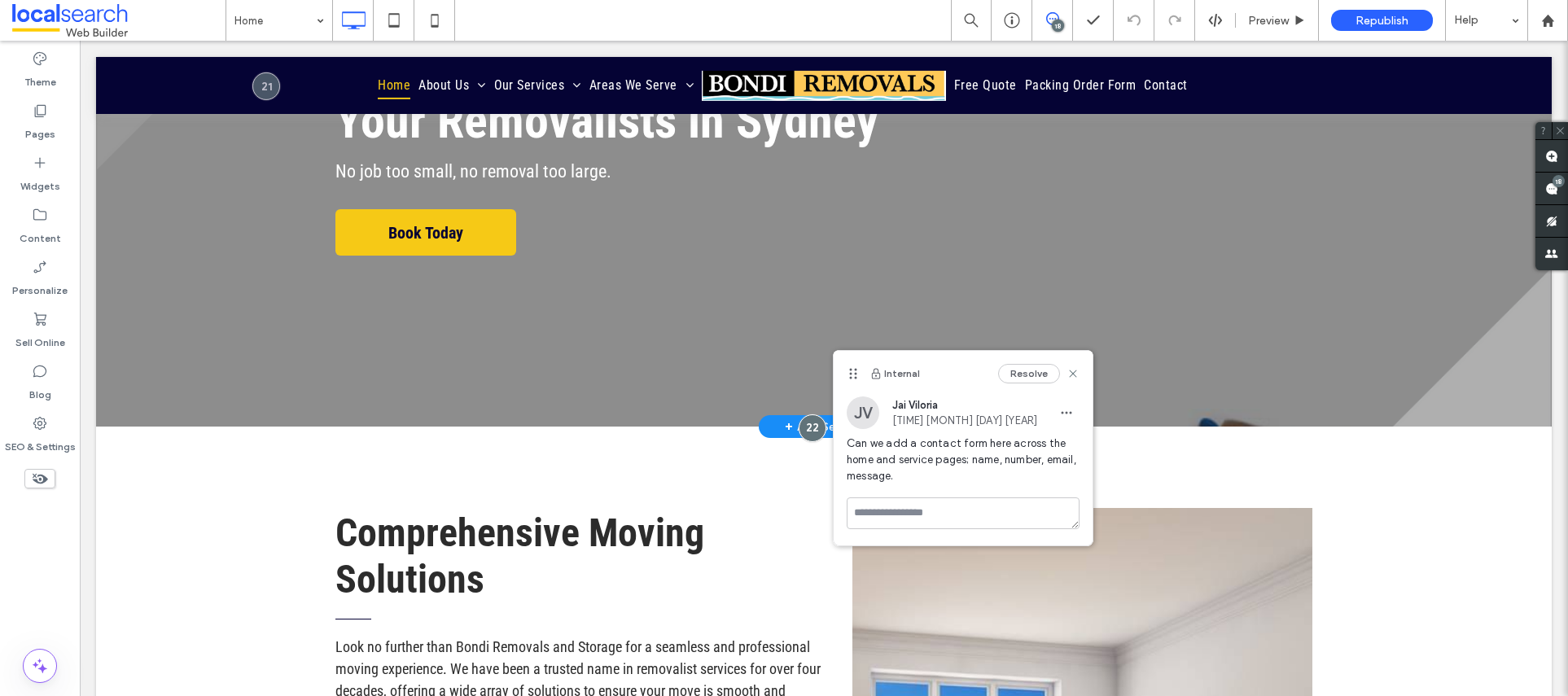 drag, startPoint x: 283, startPoint y: 466, endPoint x: 280, endPoint y: 395, distance: 71.06335 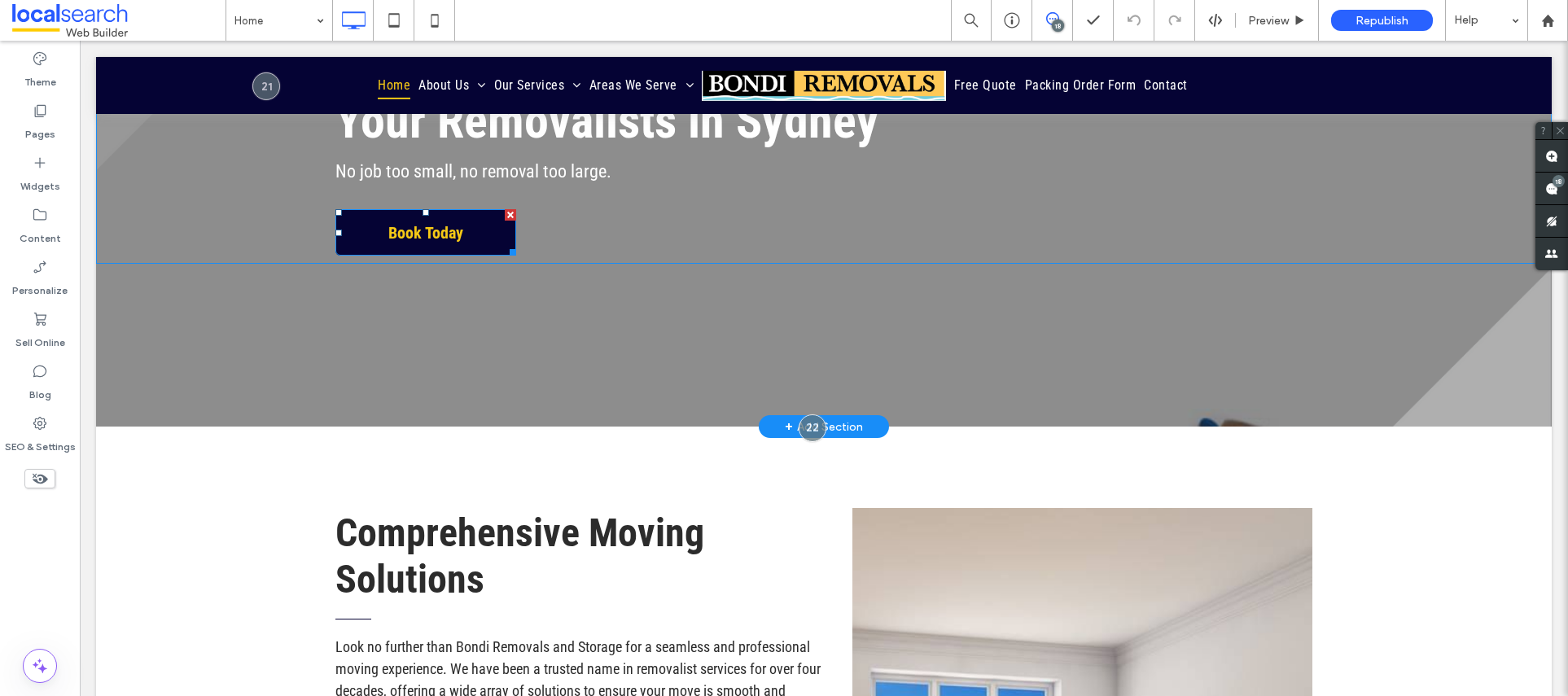 click on "Book Today" at bounding box center (426, 233) 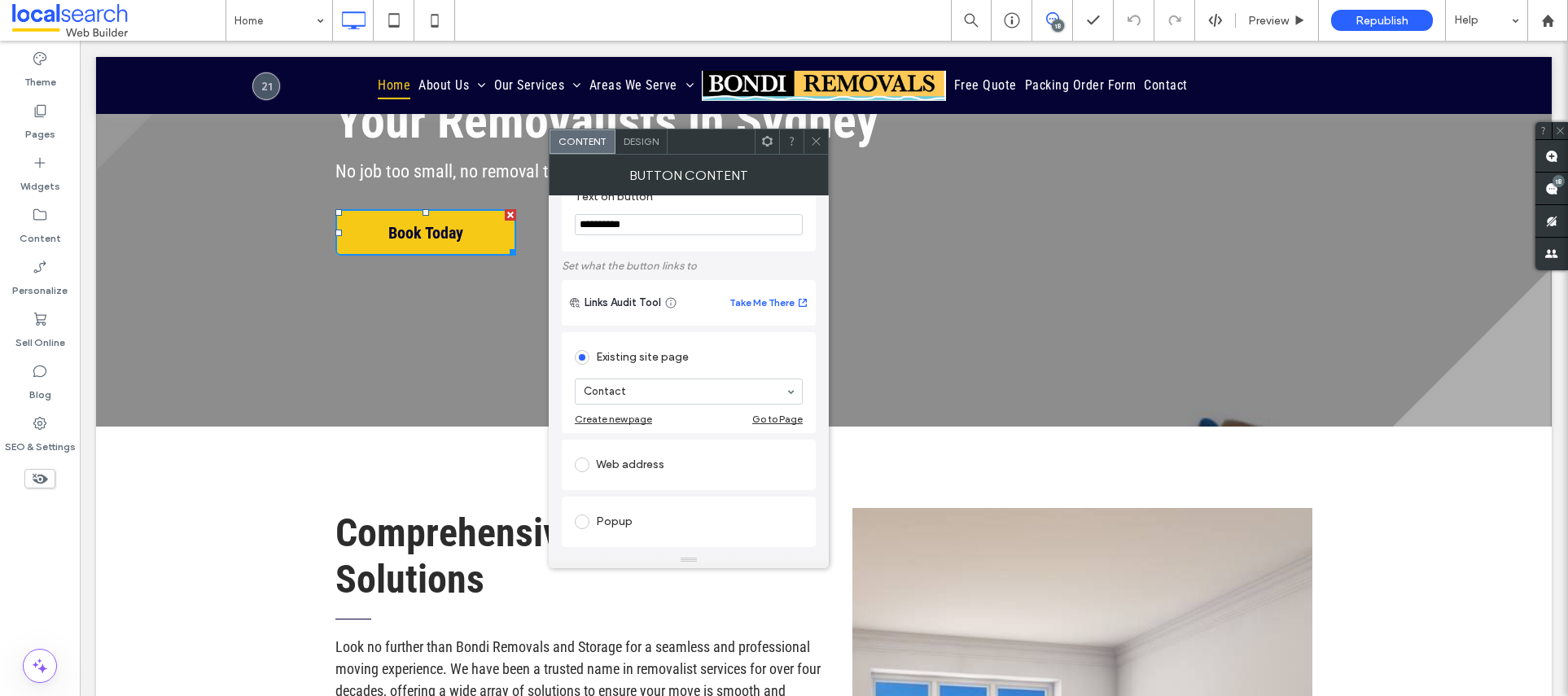 scroll, scrollTop: 76, scrollLeft: 0, axis: vertical 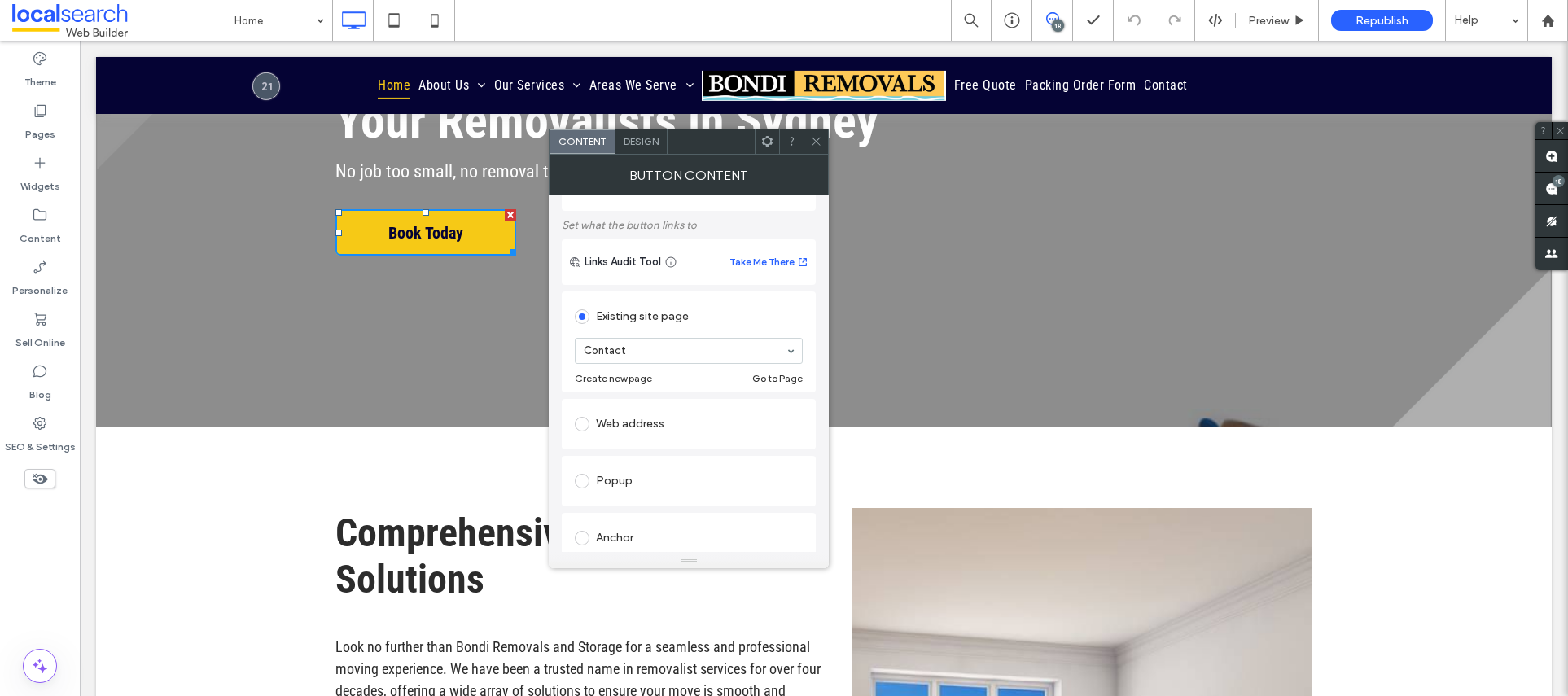 click on "Comprehensive Moving Solutions
Look no further than Bondi Removals and Storage for a seamless and professional moving experience. We have been a trusted name in removalist services for over four decades, offering a wide array of solutions to ensure your move is smooth and stress-free. From secure
storage options   to an extensive range of
boxes and packaging materials , we have everything you need under one roof. Whether you’re moving across
Sydney , the
Eastern Suburbs ,
Bondi ,
Bondi Junction ,
Clovelly ,
Coogee ,
Maroubra ,
Kensington ,
Bronte ,
Dover Heights ,
Bellevue Hill ,
Waverley ,
Kingsford ,
Woollahra ,
Double Bay , or
Paddington , we have you covered. Our
packing services   are meticulous, and we handle
residential   and
commercial   moves with precision and care. For those relocating further afield, our
interstate removalist
Ready to get moving? Call us on
(02) 9365 5535 .
Contact Us" at bounding box center [824, 803] 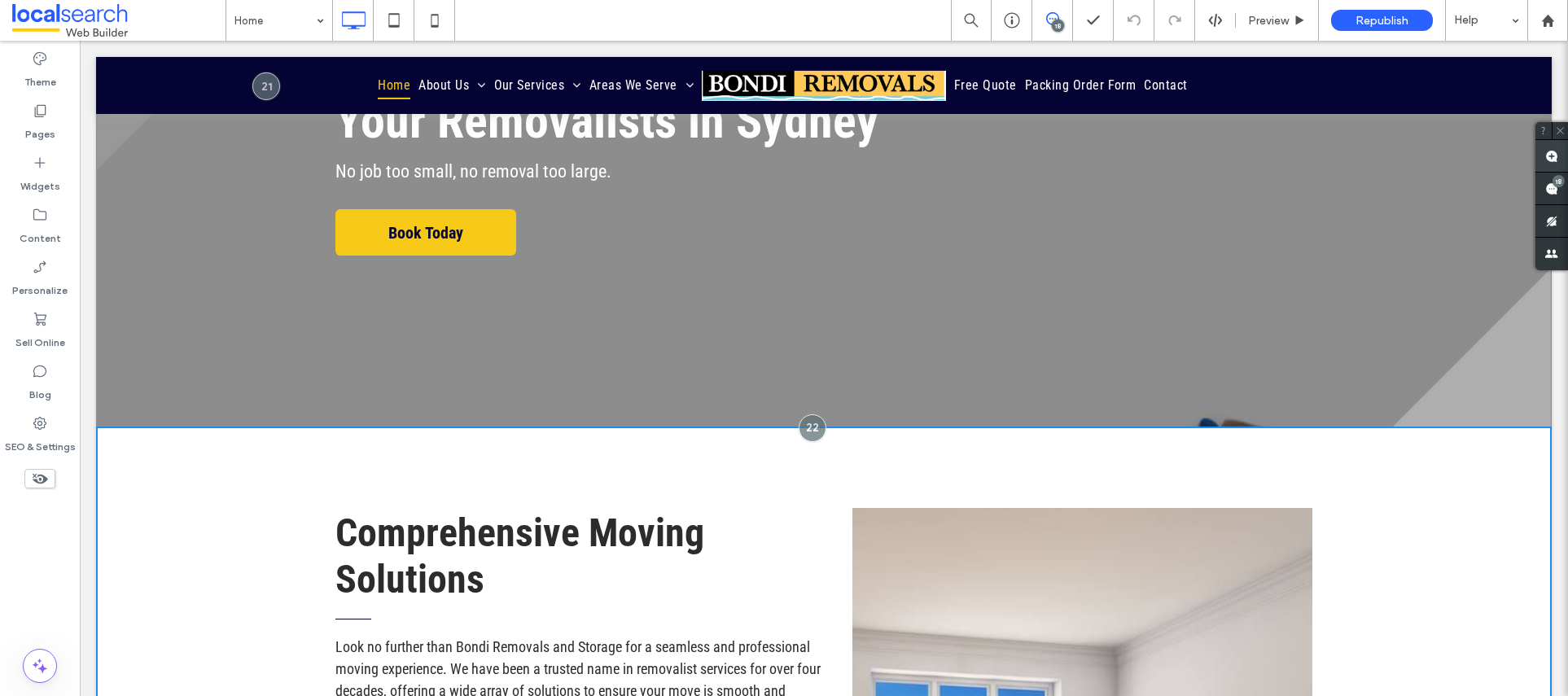 click 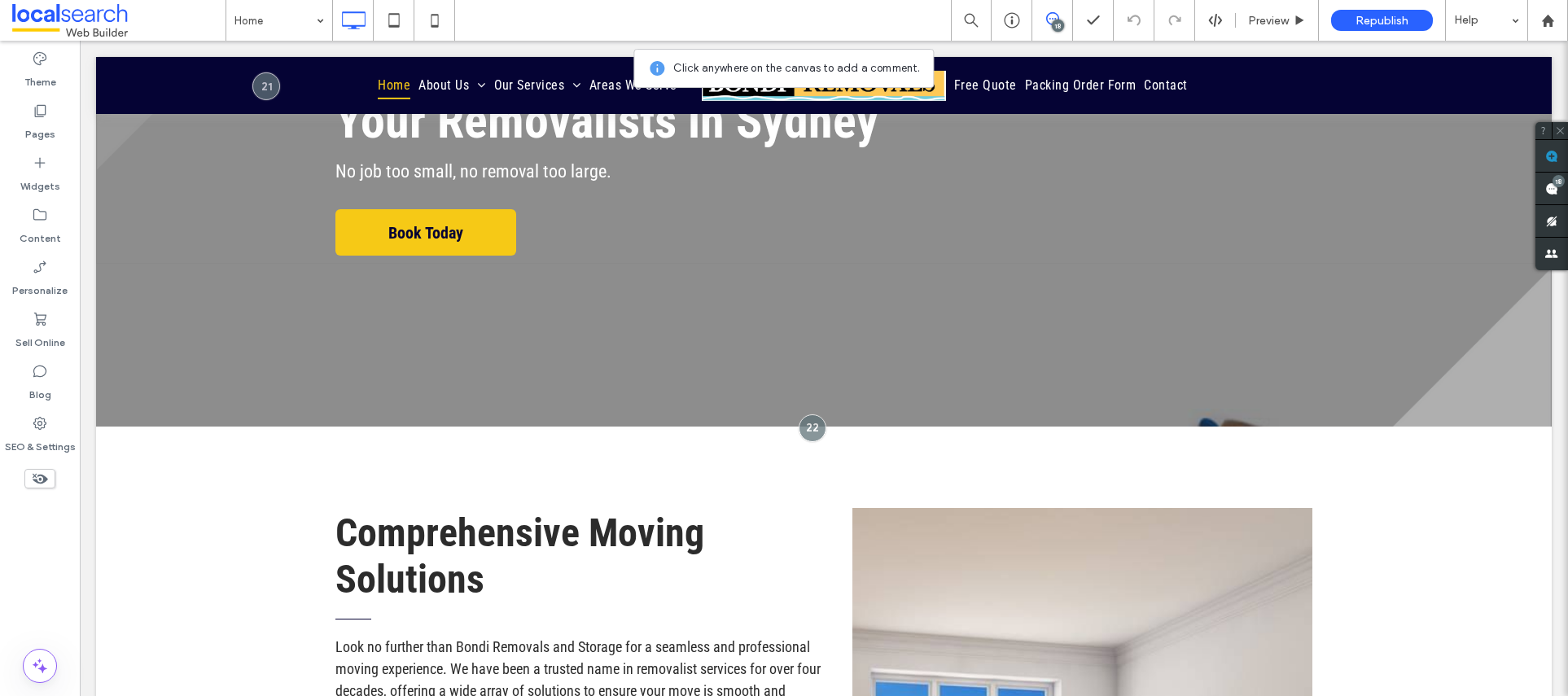 click on "Bondi Removals and Storage: Your Removalists in Sydney
No job too small, no removal too large.
Book Today
Click To Paste" at bounding box center (824, 145) 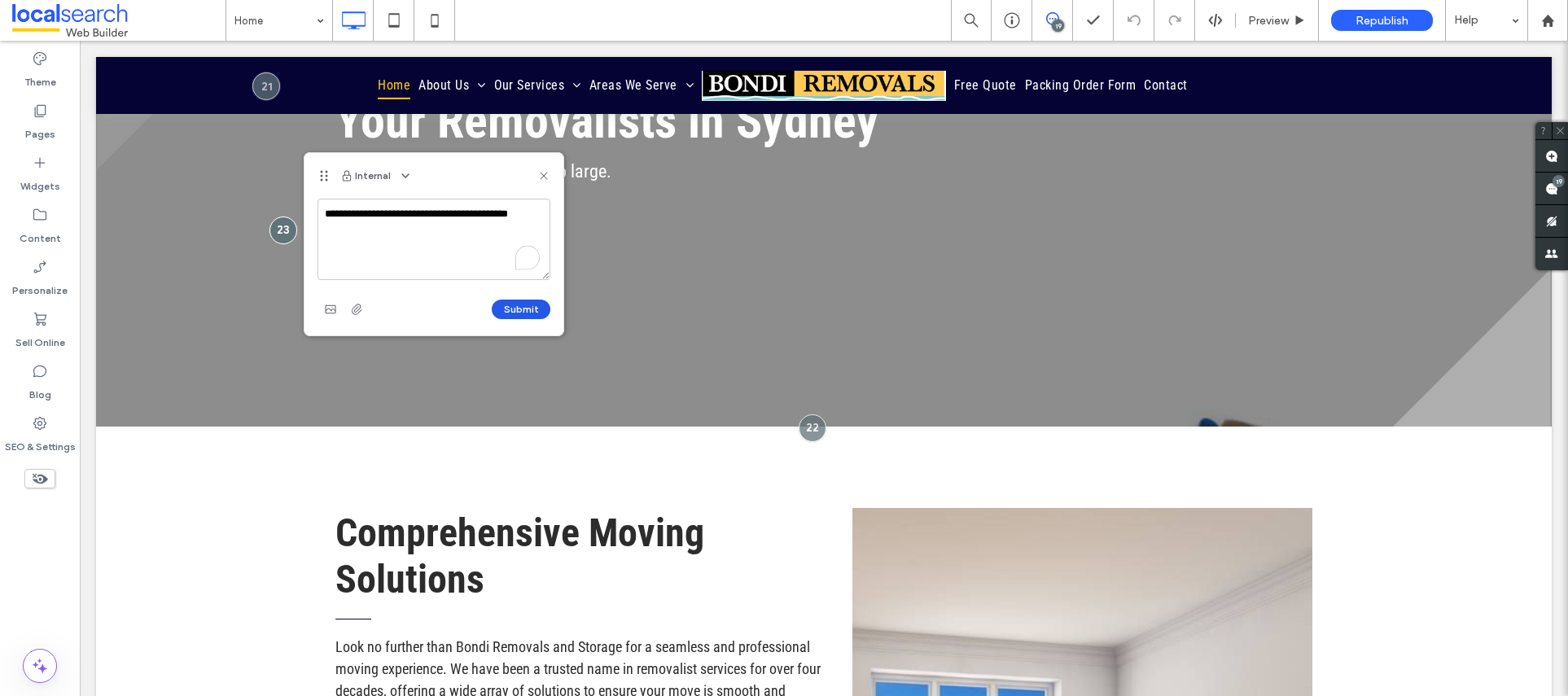 type on "**********" 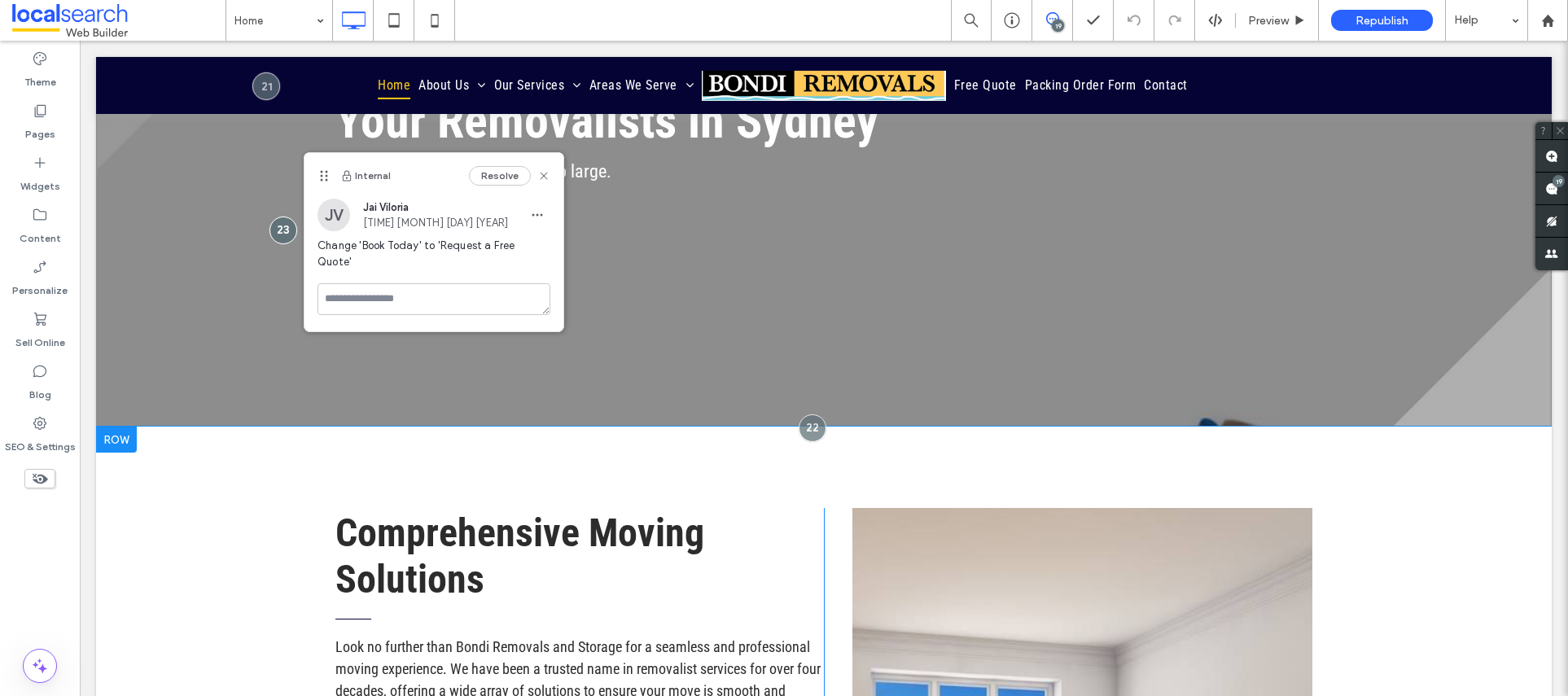 click on "Comprehensive Moving Solutions
Look no further than Bondi Removals and Storage for a seamless and professional moving experience. We have been a trusted name in removalist services for over four decades, offering a wide array of solutions to ensure your move is smooth and stress-free. From secure
storage options   to an extensive range of
boxes and packaging materials , we have everything you need under one roof. Whether you’re moving across
Sydney , the
Eastern Suburbs ,
Bondi ,
Bondi Junction ,
Clovelly ,
Coogee ,
Maroubra ,
Kensington ,
Bronte ,
Dover Heights ,
Bellevue Hill ,
Waverley ,
Kingsford ,
Woollahra ,
Double Bay , or
Paddington , we have you covered. Our
packing services   are meticulous, and we handle
residential   and
commercial   moves with precision and care. For those relocating further afield, our
interstate removalist
Ready to get moving? Call us on
(02) 9365 5535 .
Contact Us" at bounding box center [824, 803] 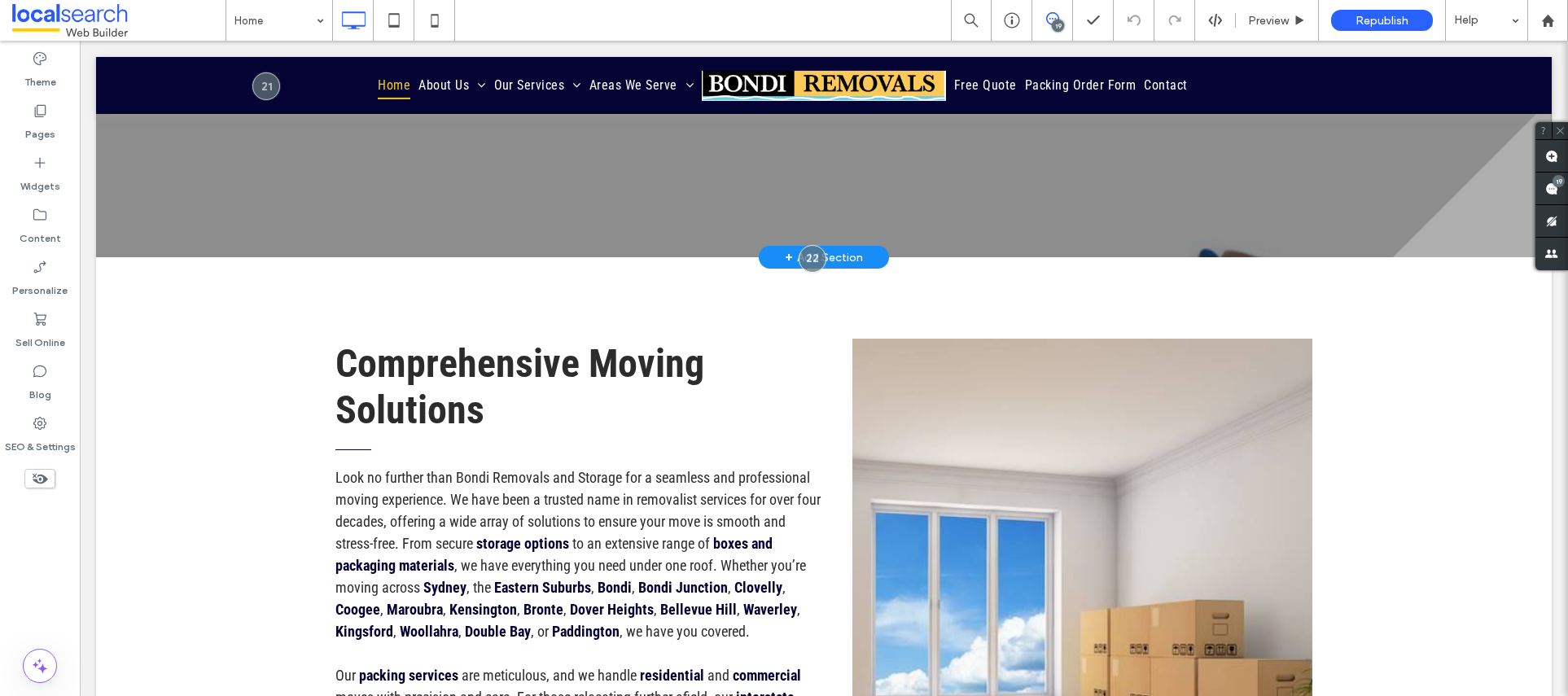 scroll, scrollTop: 150, scrollLeft: 0, axis: vertical 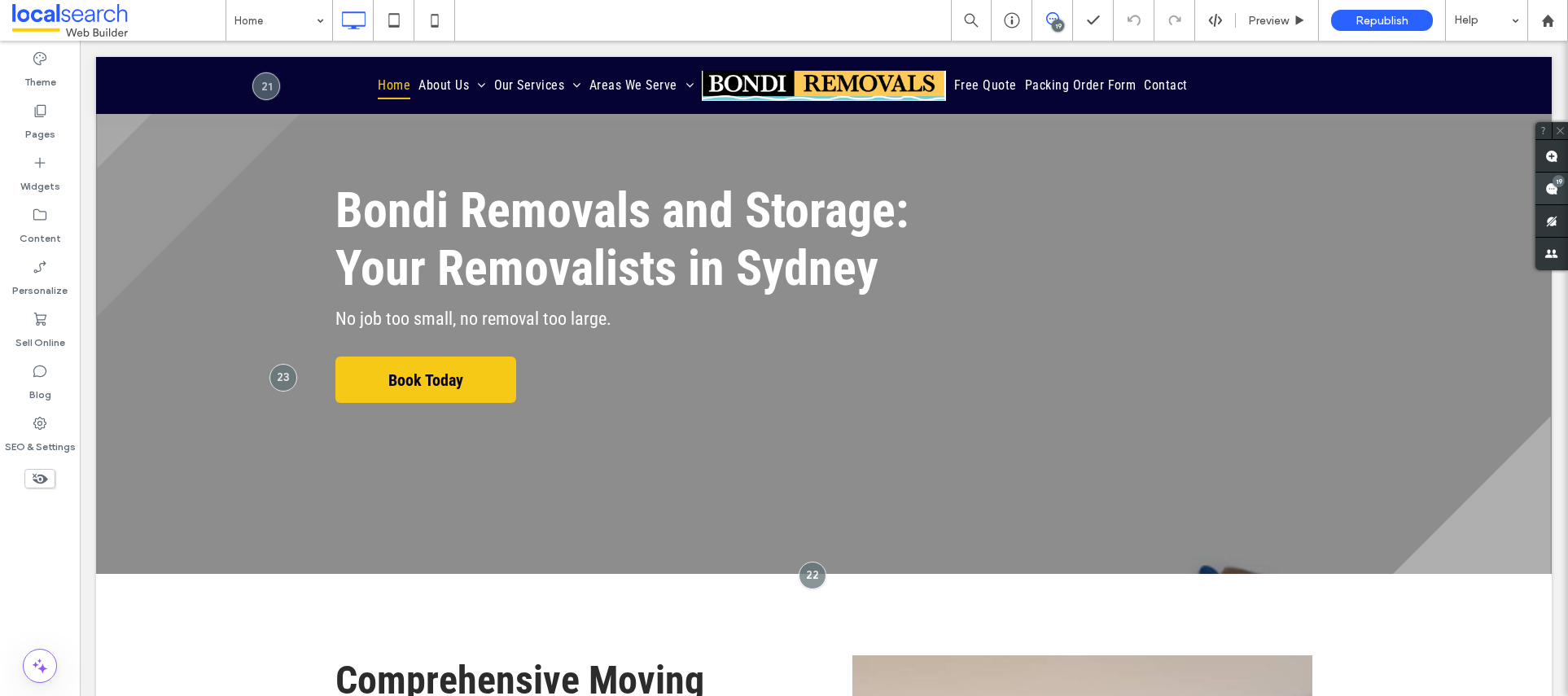 click 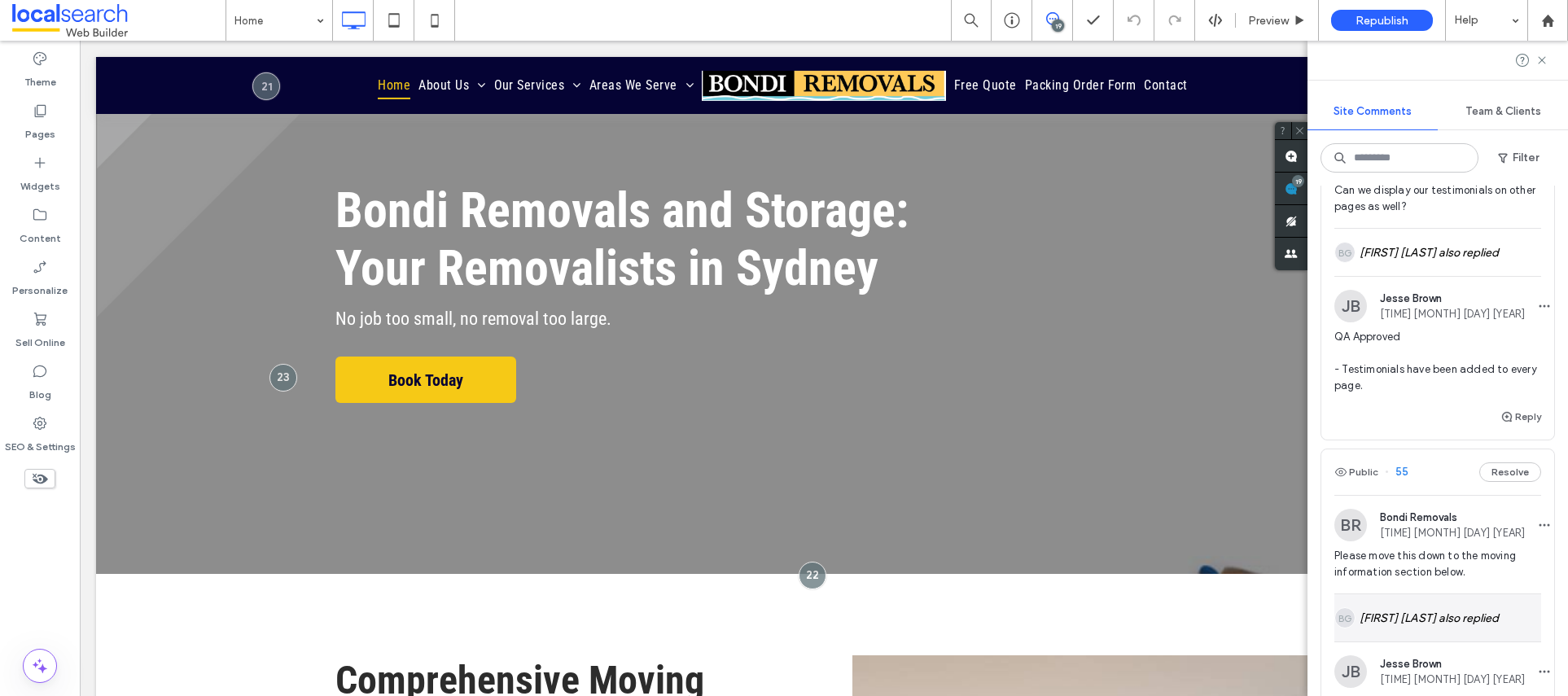 scroll, scrollTop: 0, scrollLeft: 0, axis: both 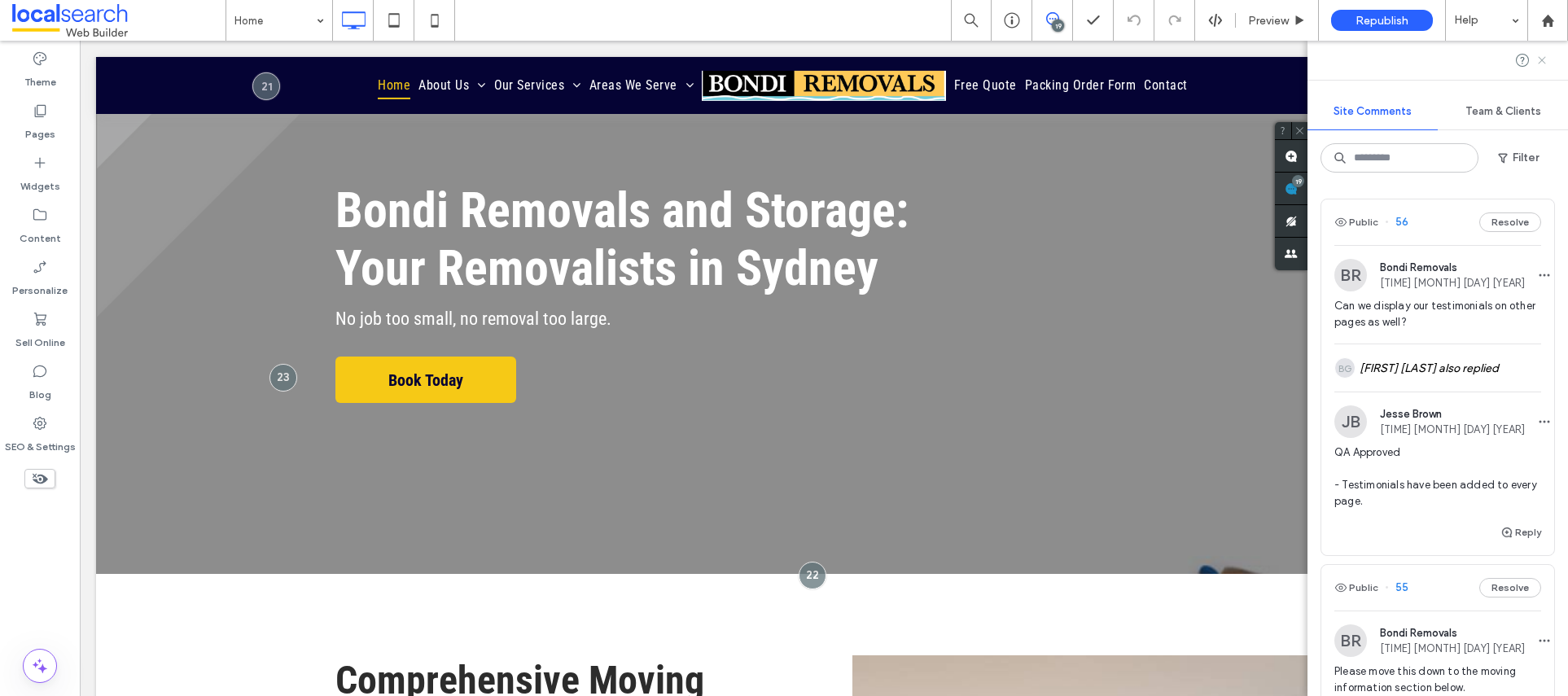 click 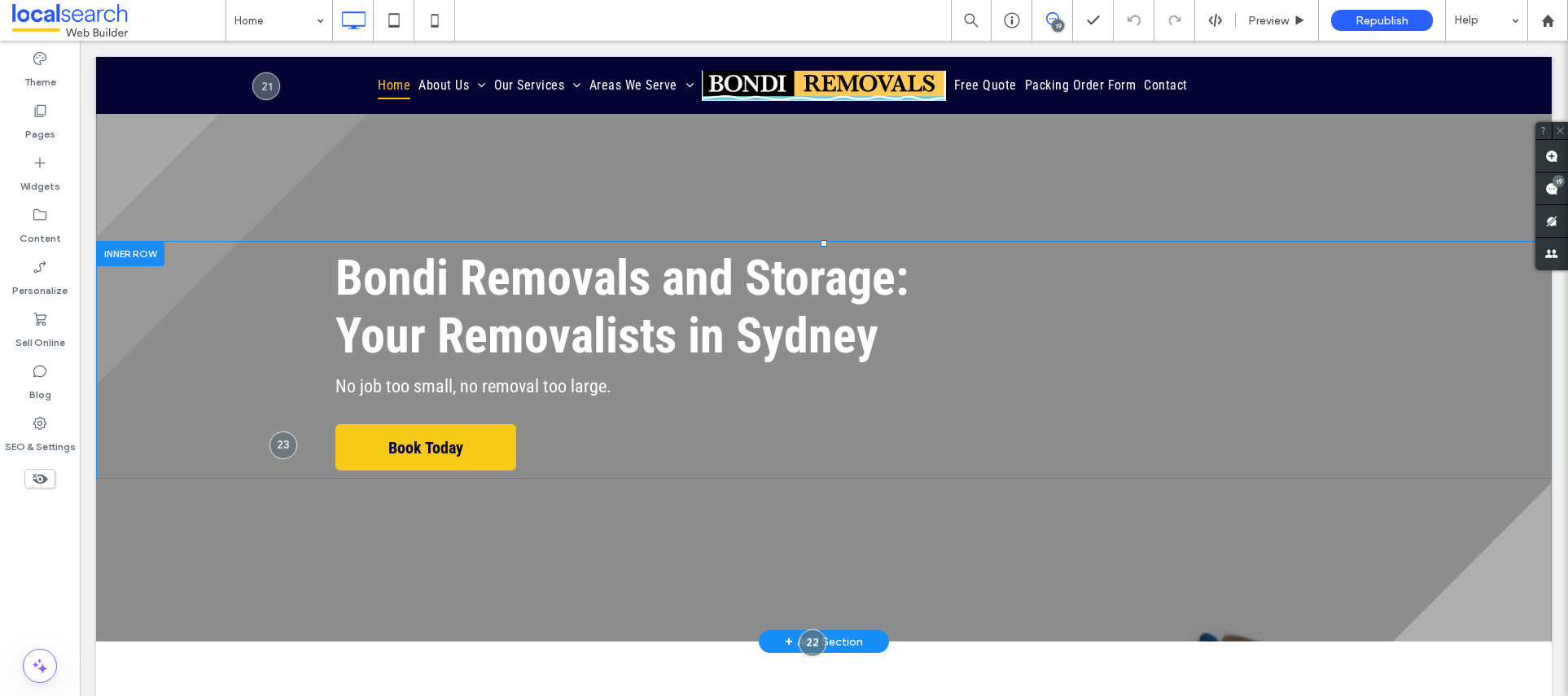 scroll, scrollTop: 0, scrollLeft: 0, axis: both 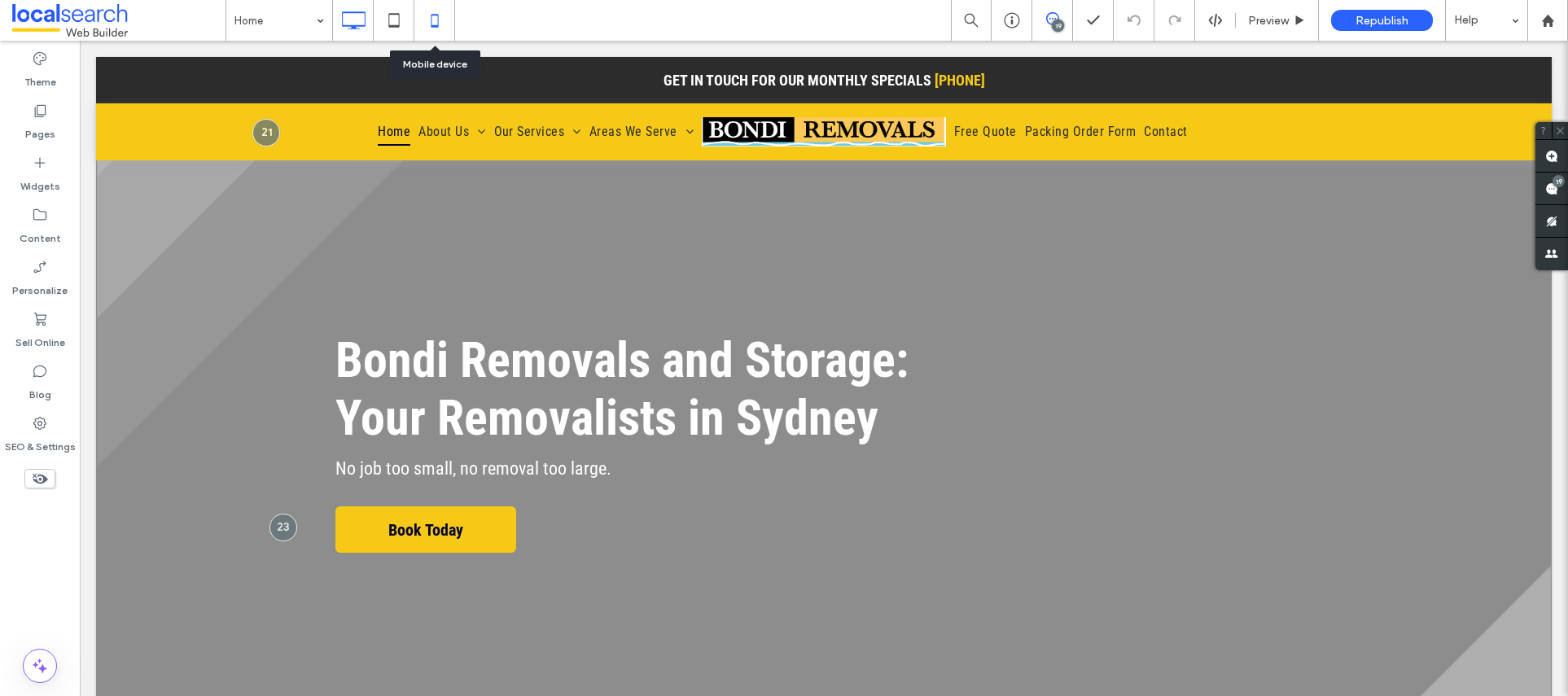 click 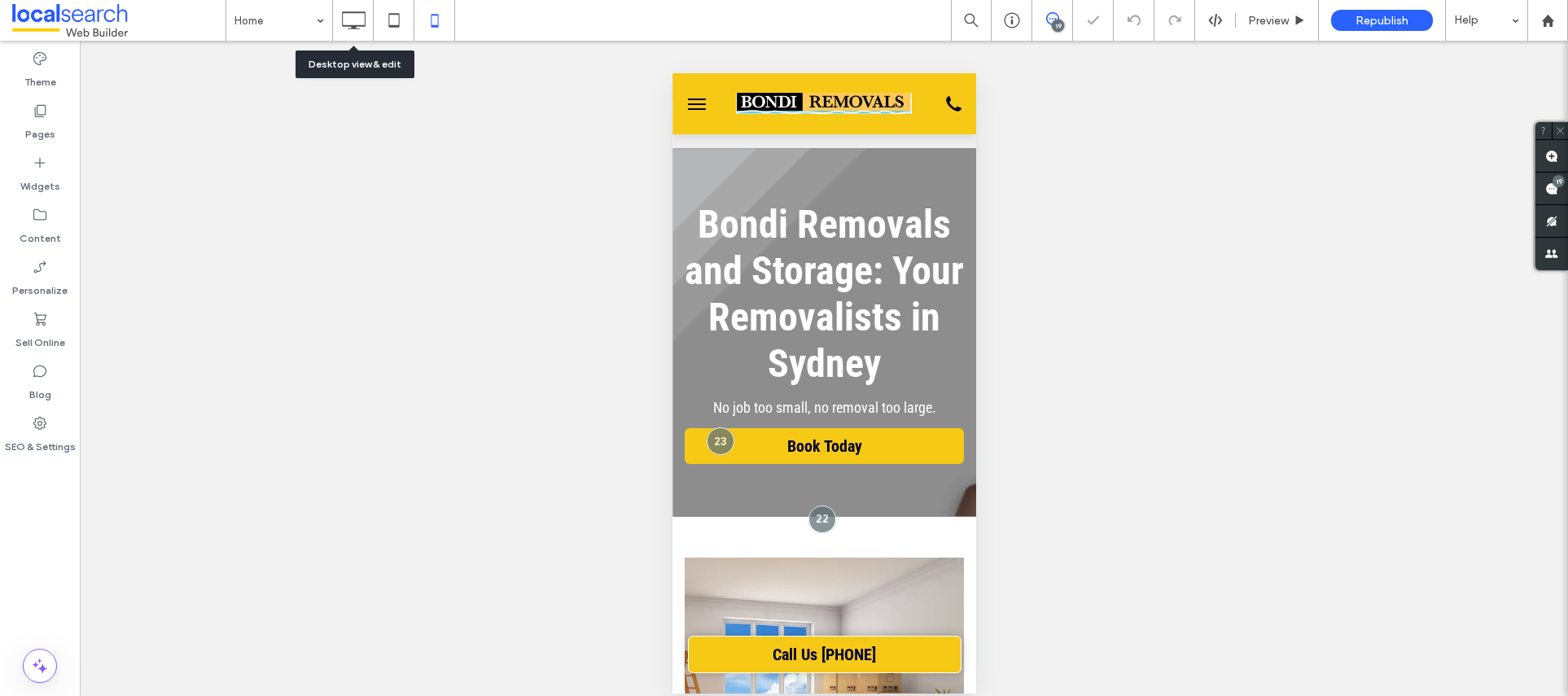 scroll, scrollTop: 0, scrollLeft: 0, axis: both 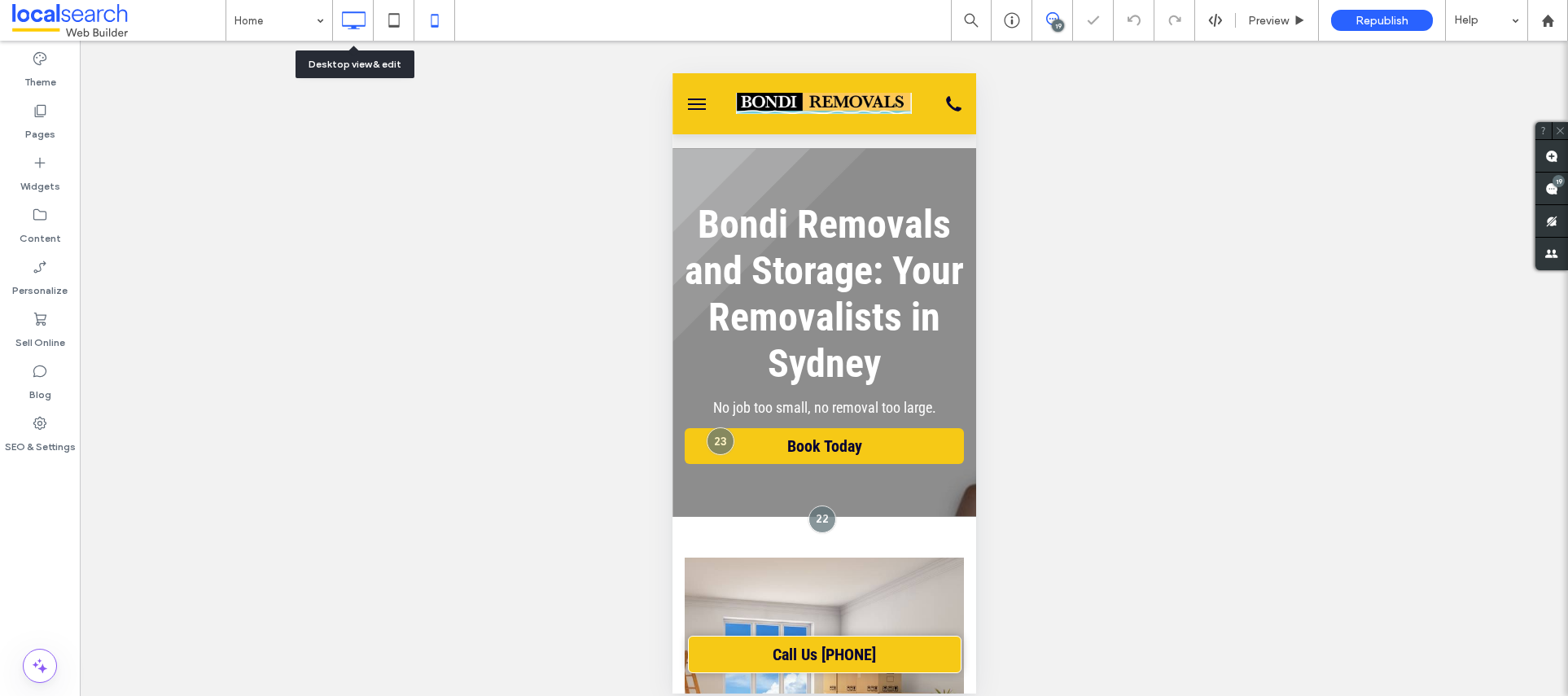 click 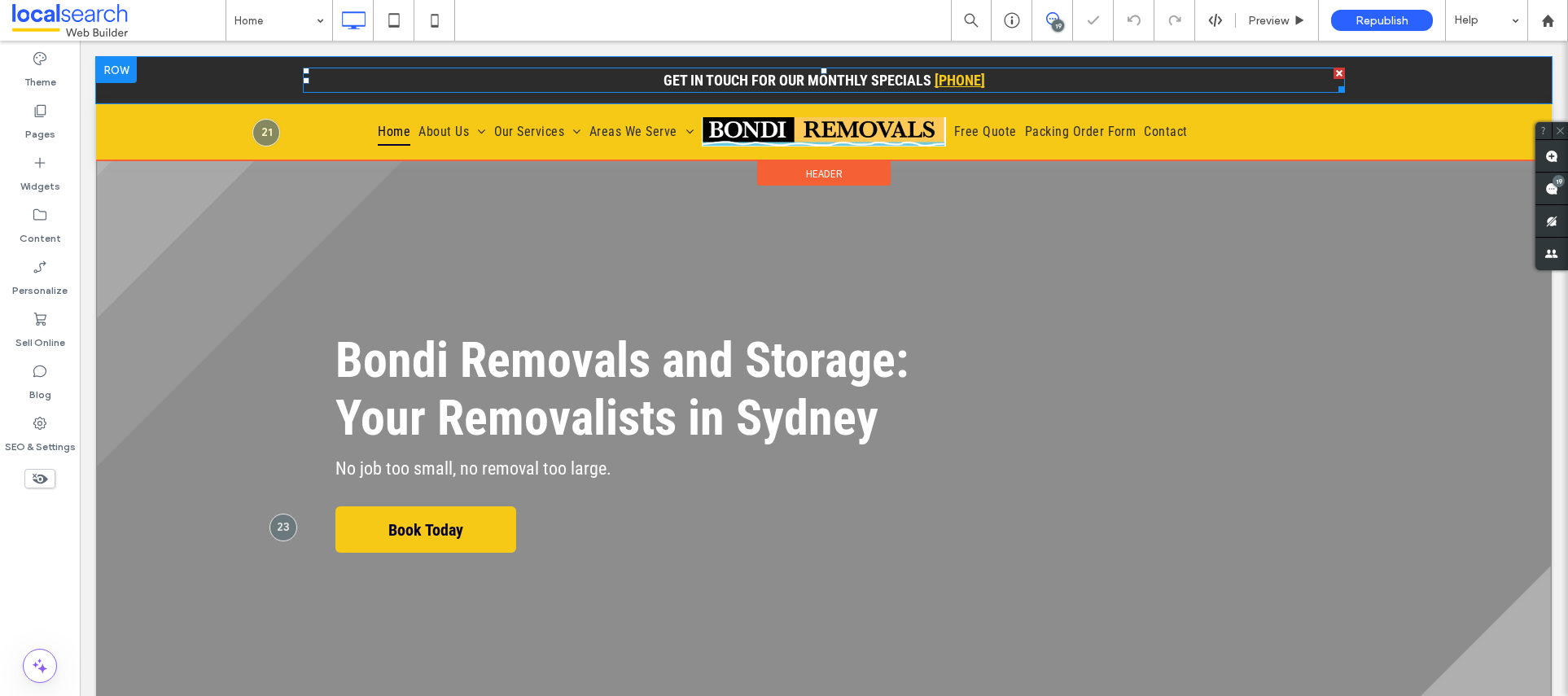 scroll, scrollTop: 0, scrollLeft: 0, axis: both 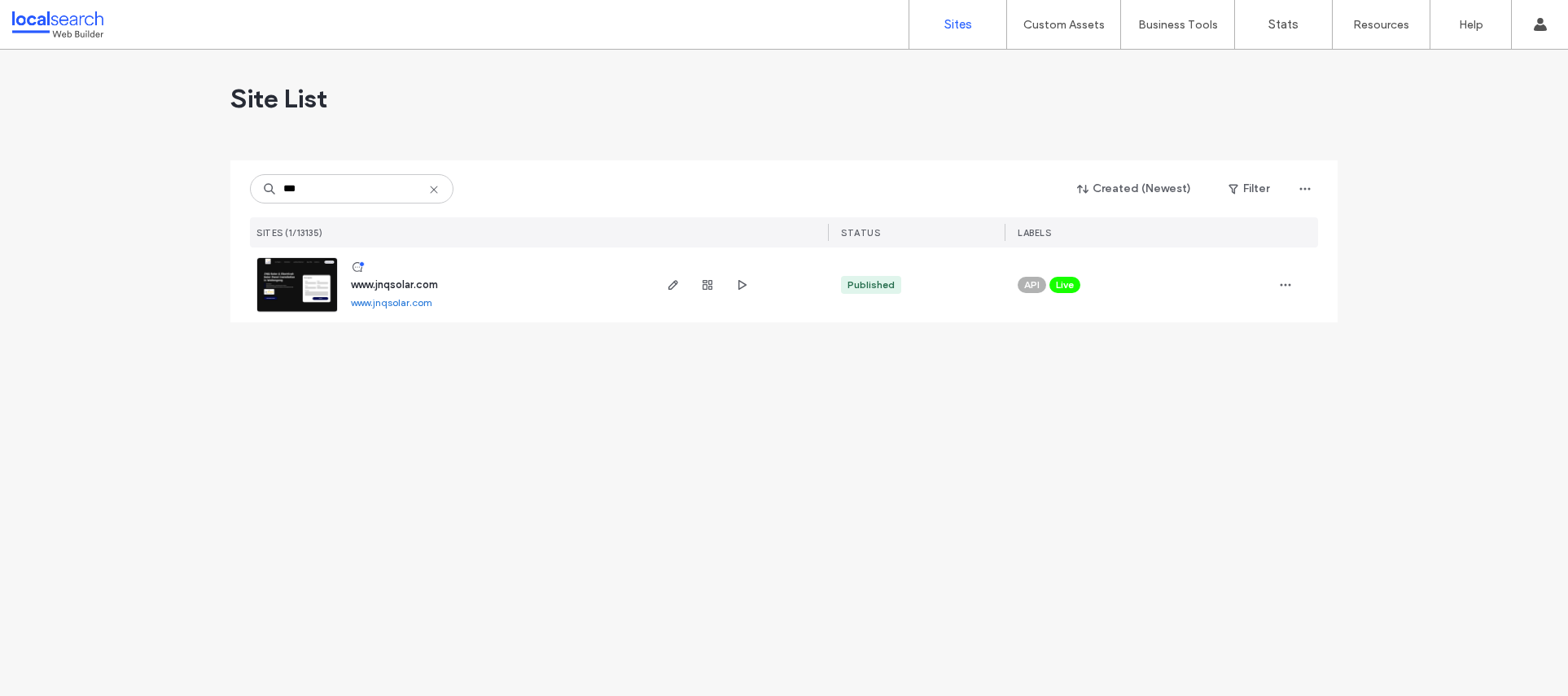 type on "***" 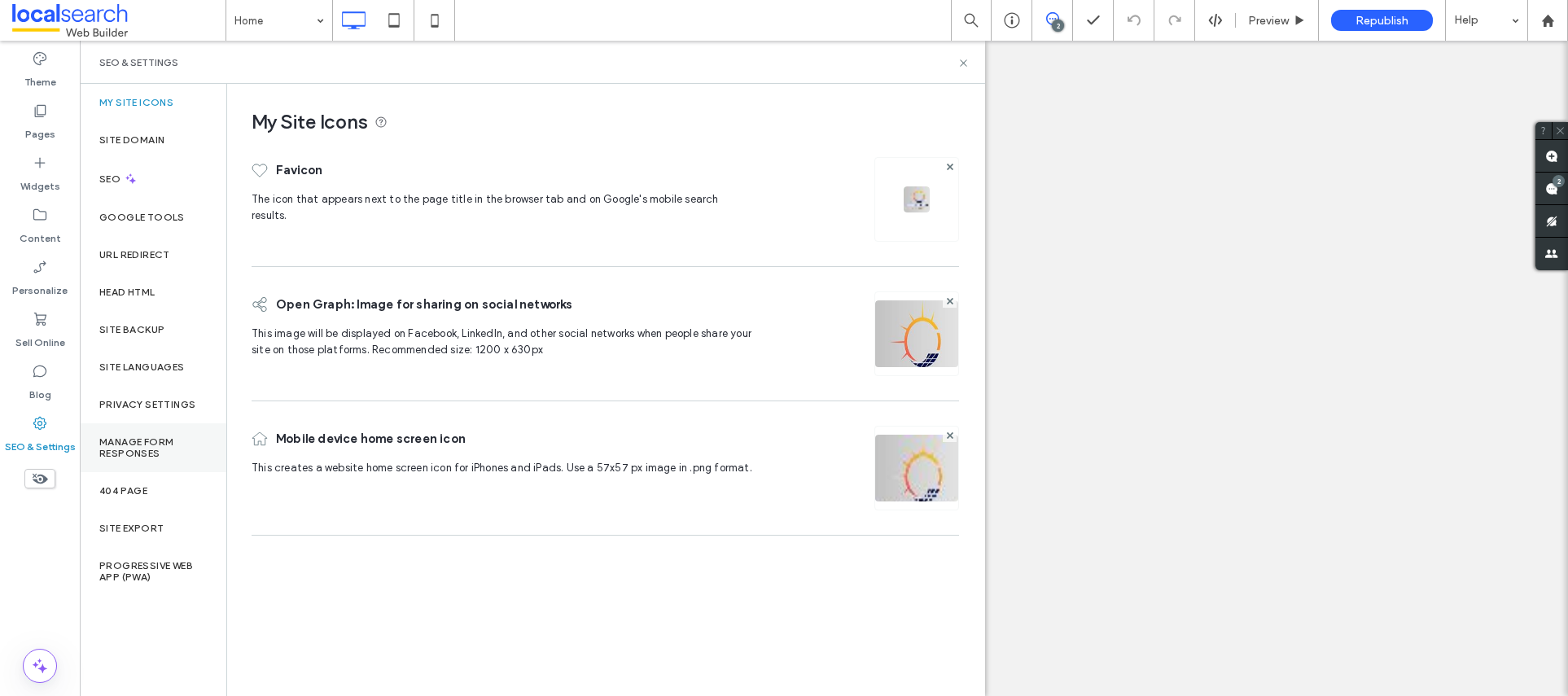 click on "Manage Form Responses" at bounding box center (153, 448) 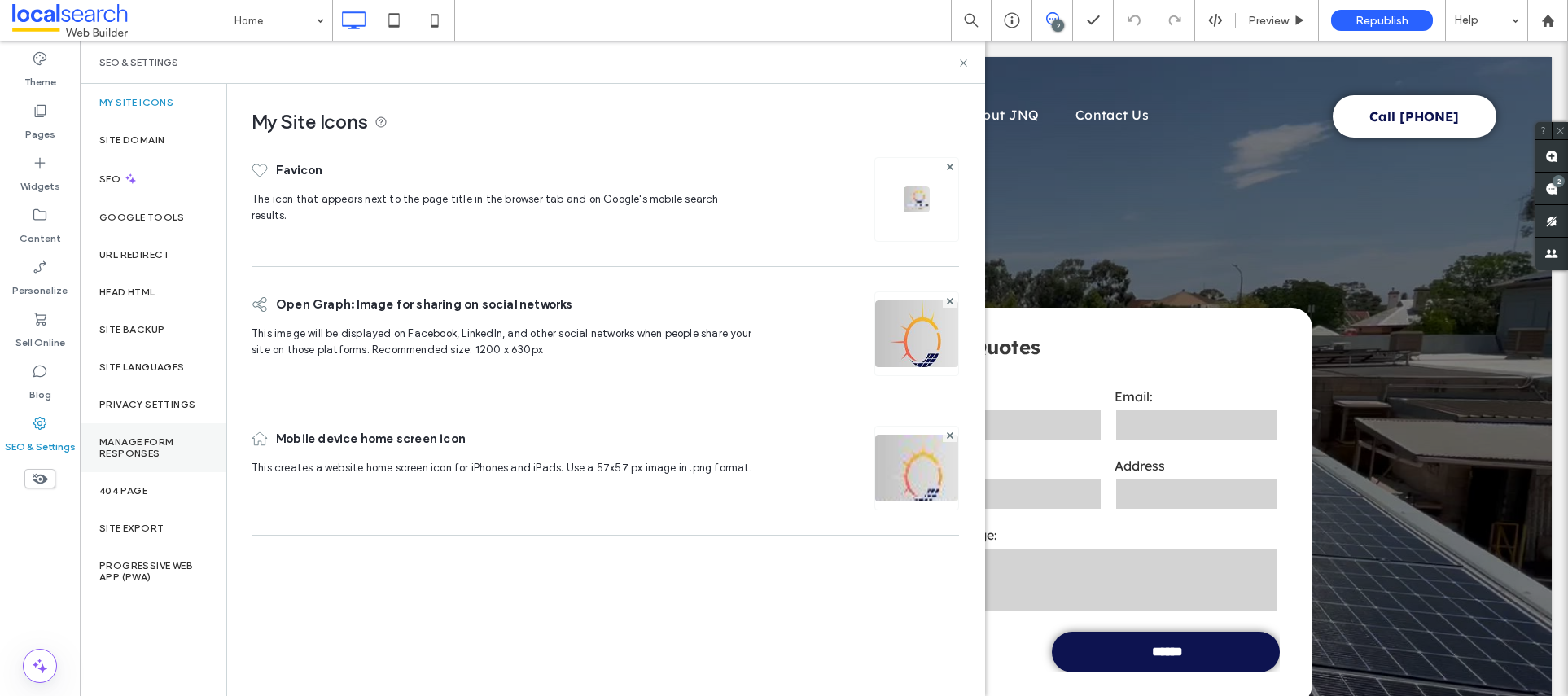 scroll, scrollTop: 0, scrollLeft: 0, axis: both 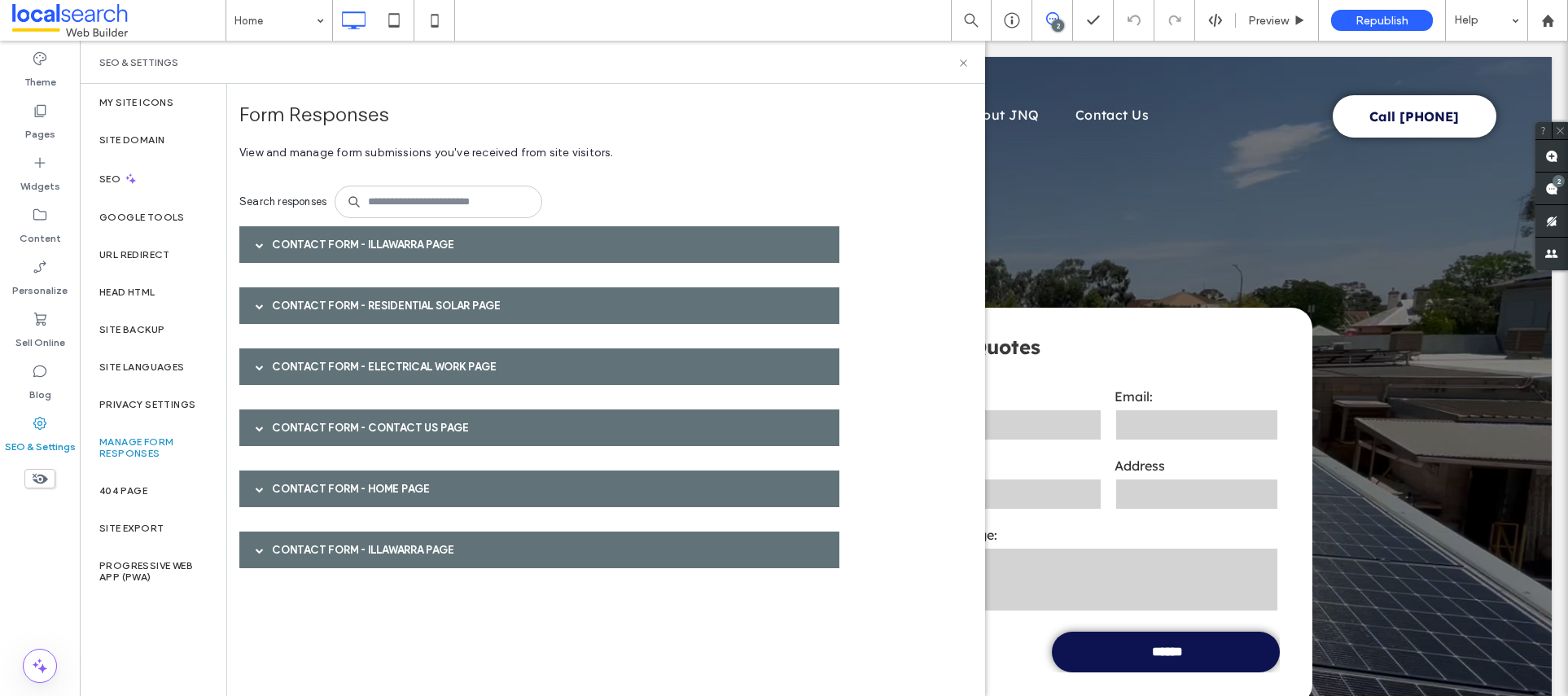 click on "Contact Form - Illawarra page" at bounding box center [539, 244] 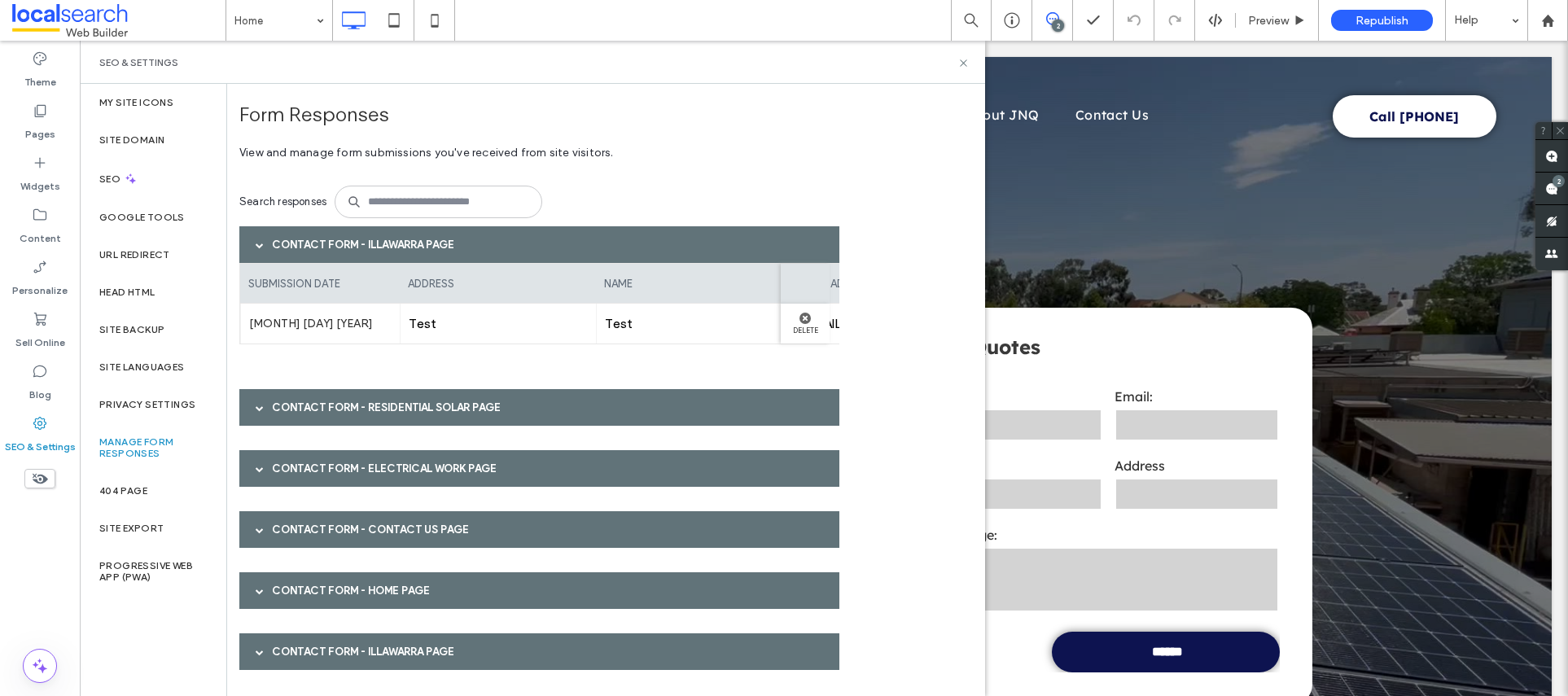 click on "Contact Form - Illawarra page" at bounding box center (539, 244) 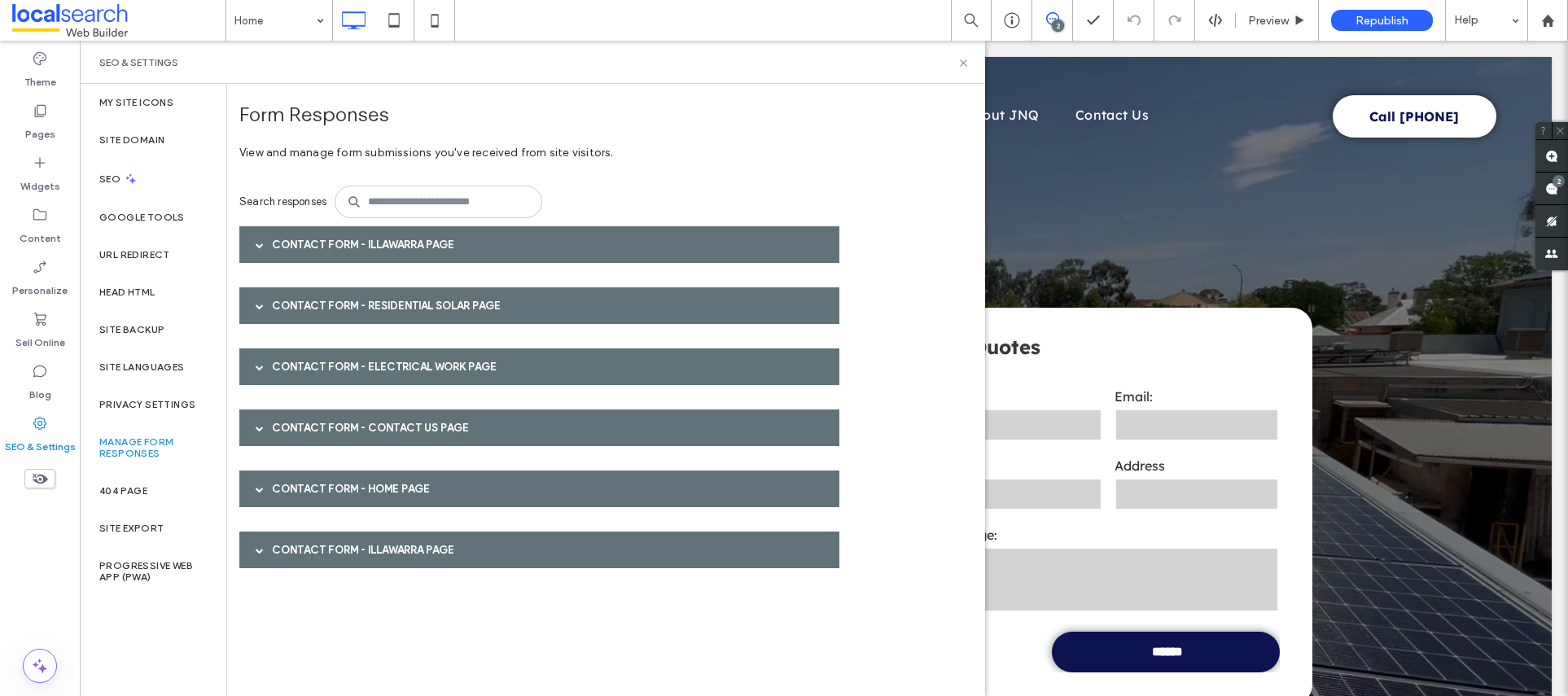 click on "Contact Form - Residential Solar page" at bounding box center [539, 305] 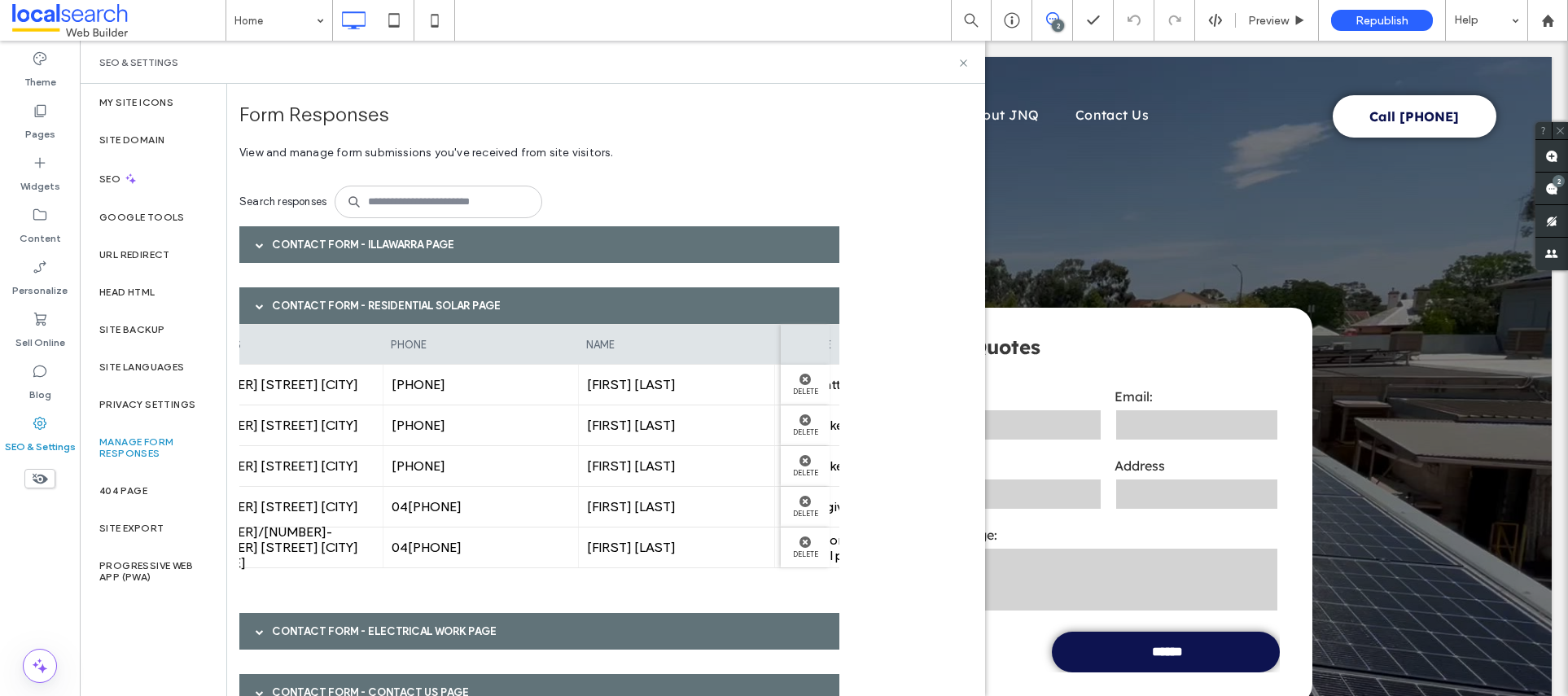scroll, scrollTop: 0, scrollLeft: 0, axis: both 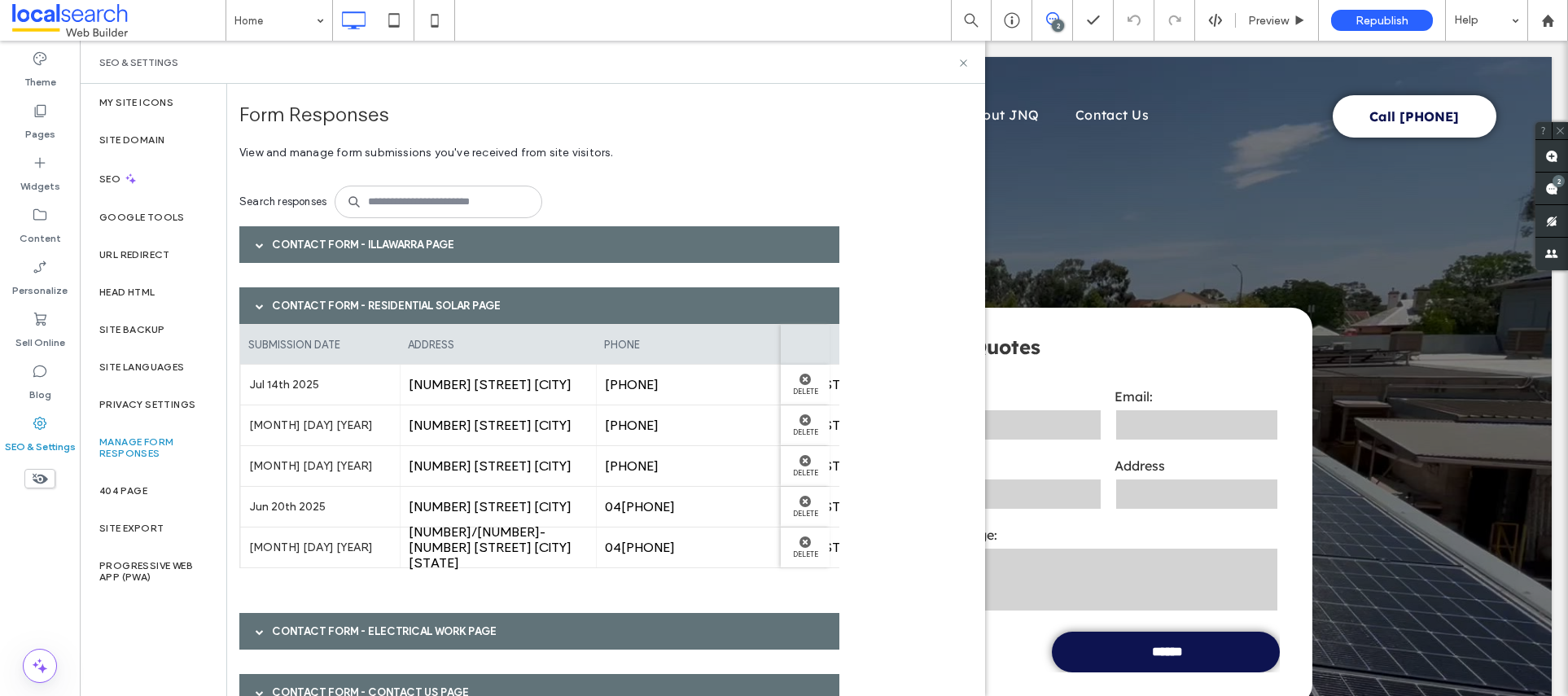click on "Contact Form - Residential Solar page" at bounding box center [539, 305] 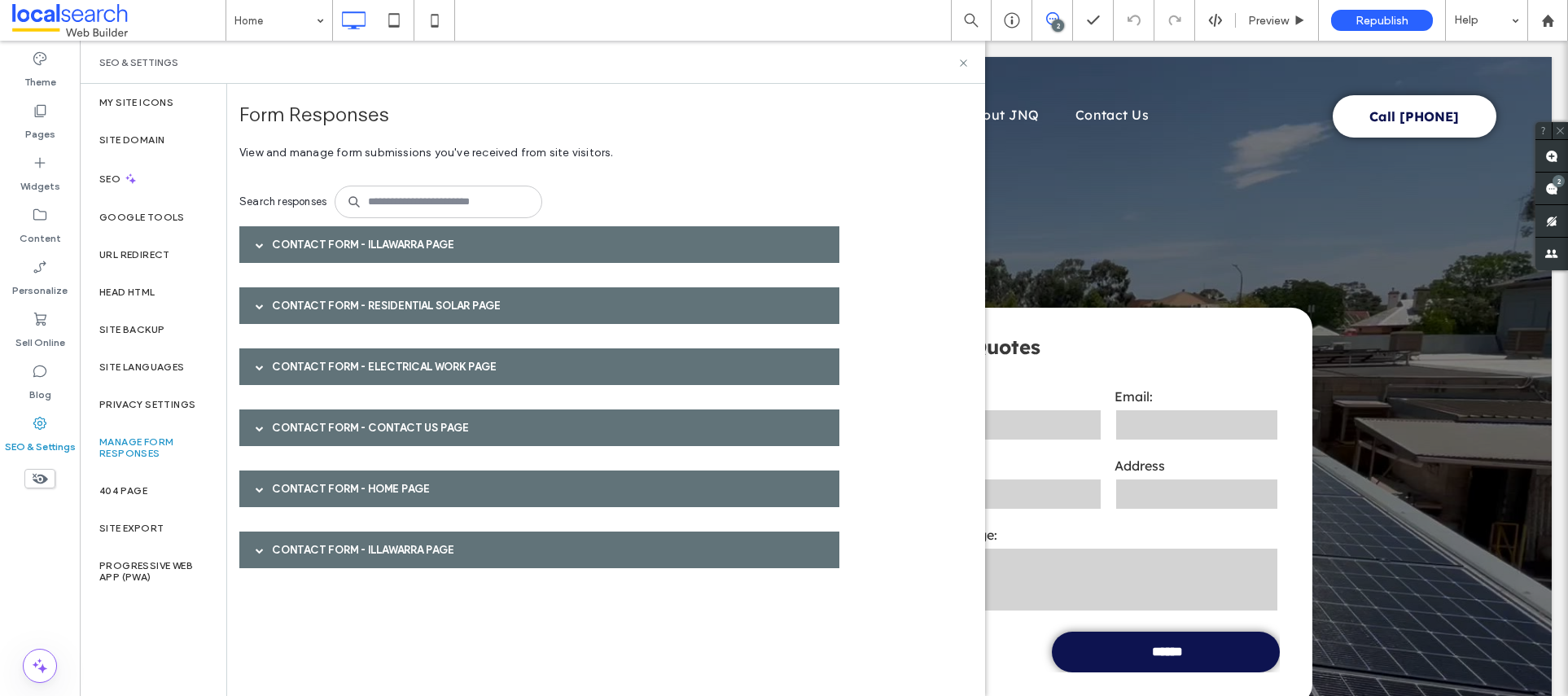 click on "Contact Form - Electrical Work page" at bounding box center [539, 366] 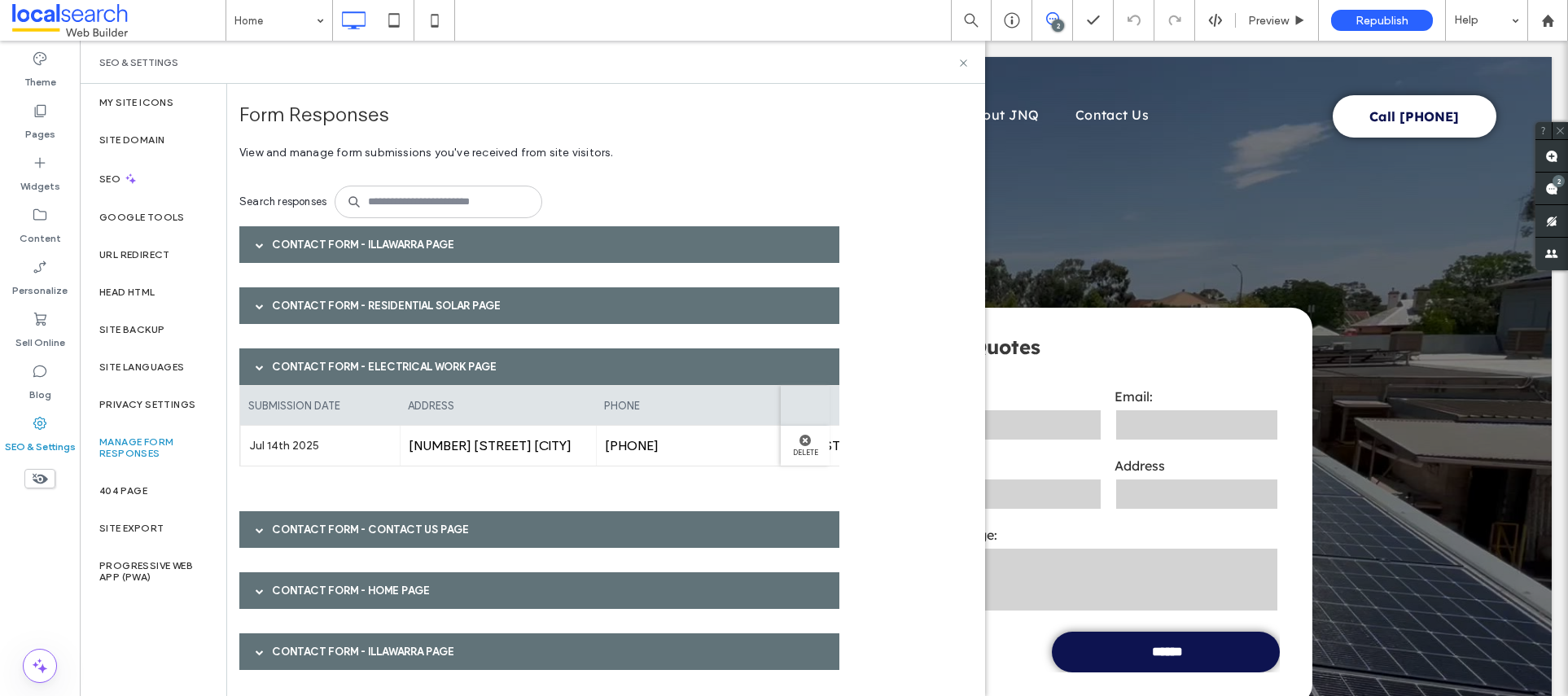click on "Contact Form - Electrical Work page" at bounding box center (539, 366) 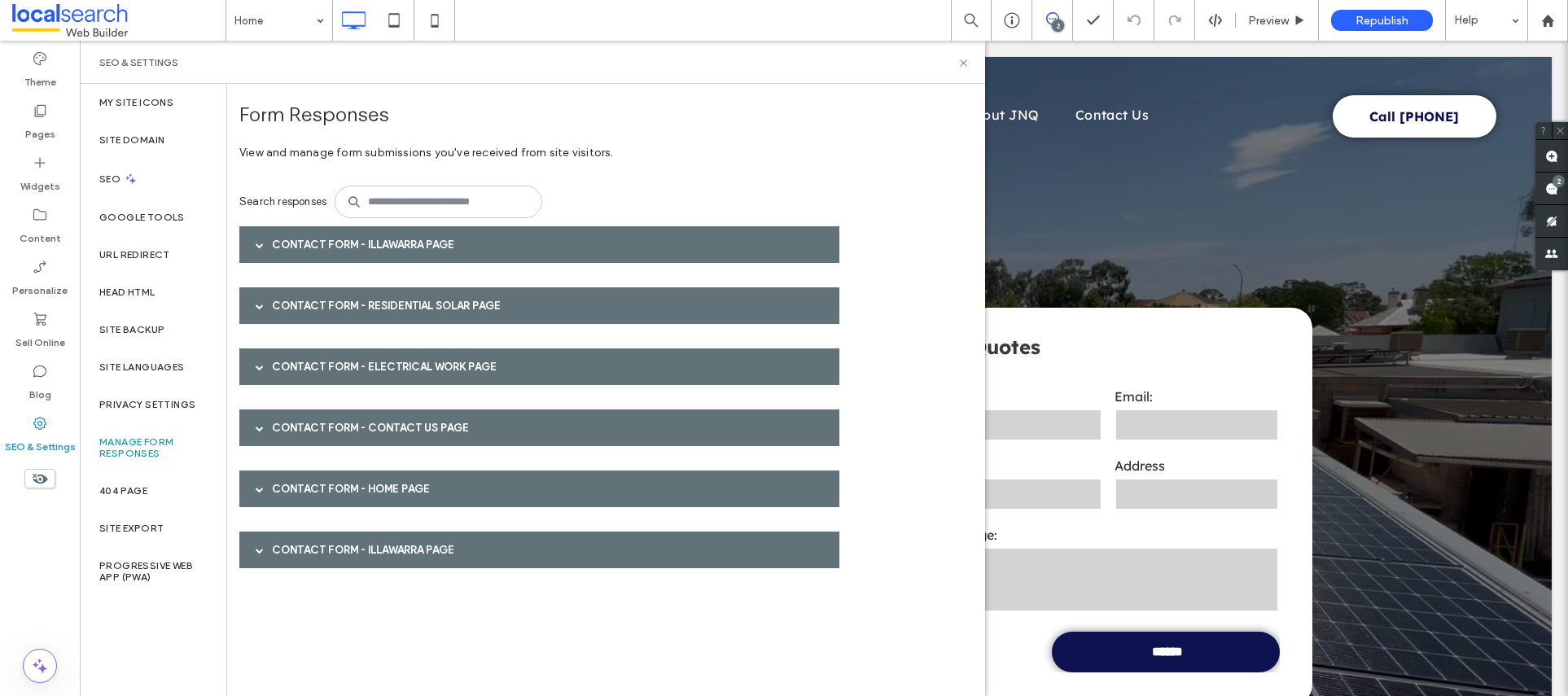click on "Contact Form - Contact Us page" at bounding box center [539, 427] 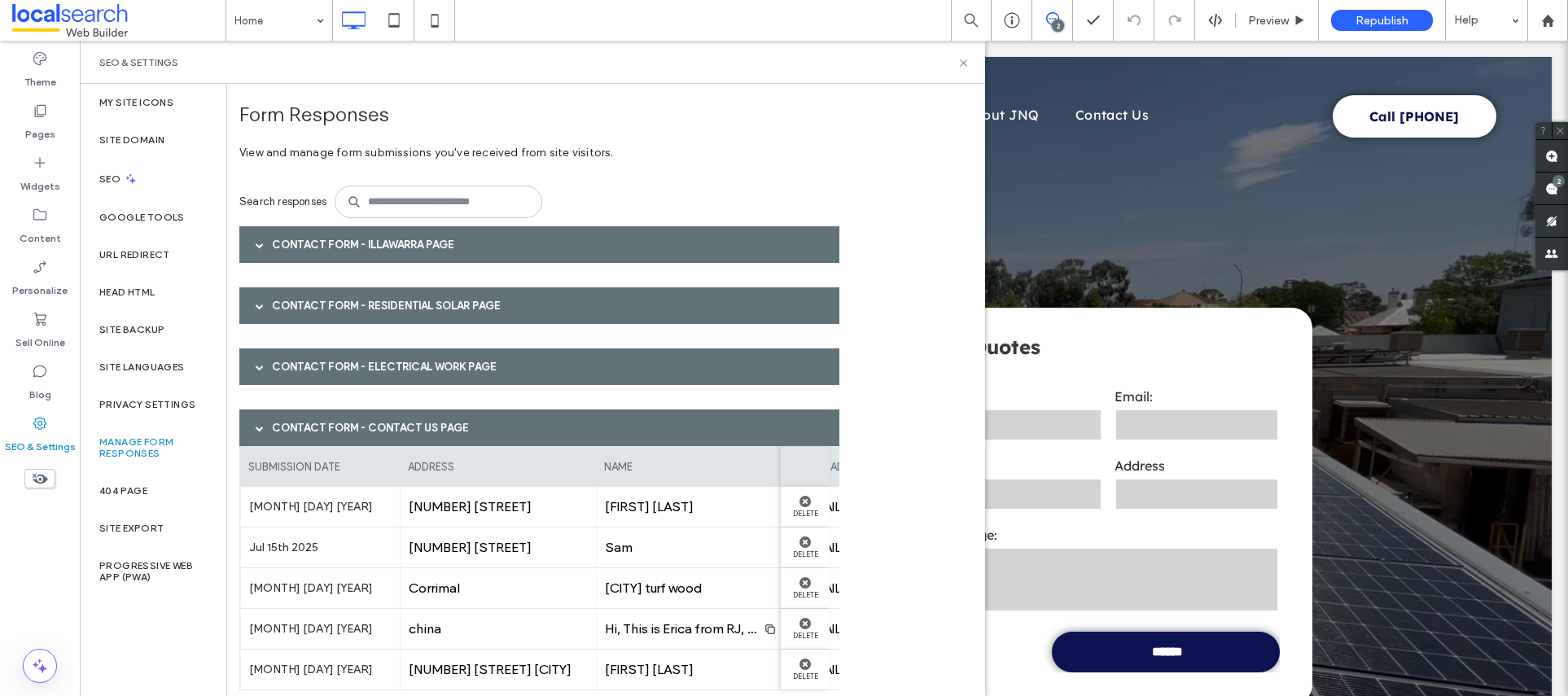 scroll, scrollTop: 75, scrollLeft: 0, axis: vertical 